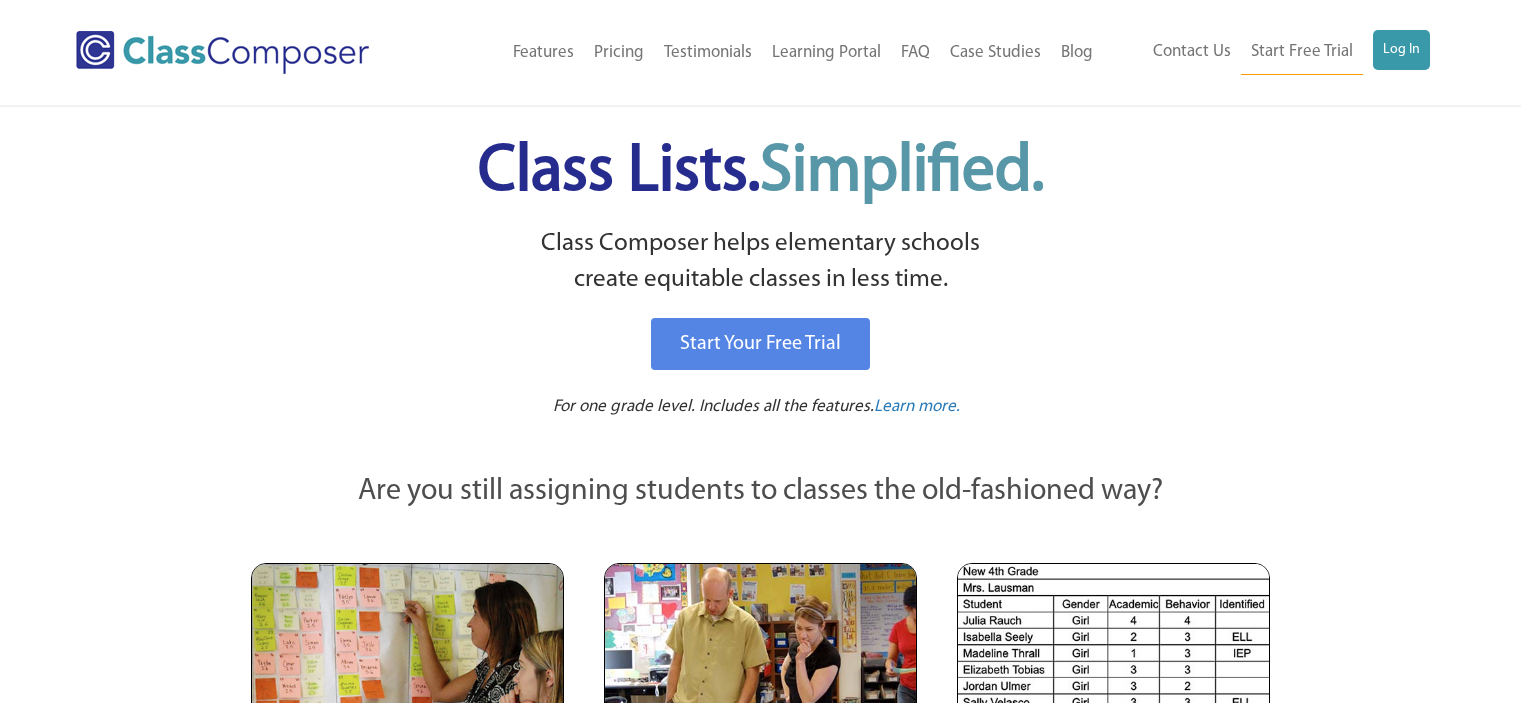 scroll, scrollTop: 0, scrollLeft: 0, axis: both 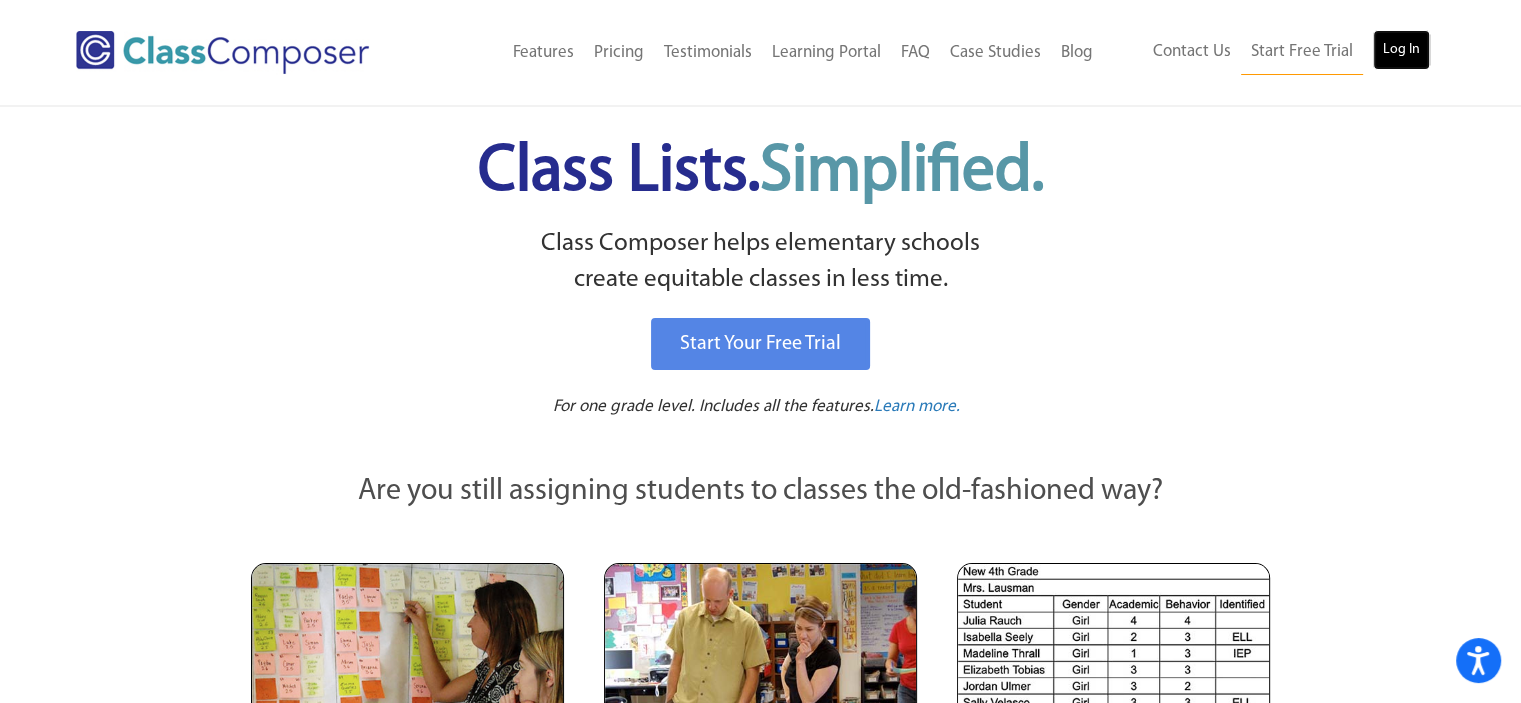 click on "Log In" at bounding box center [1401, 50] 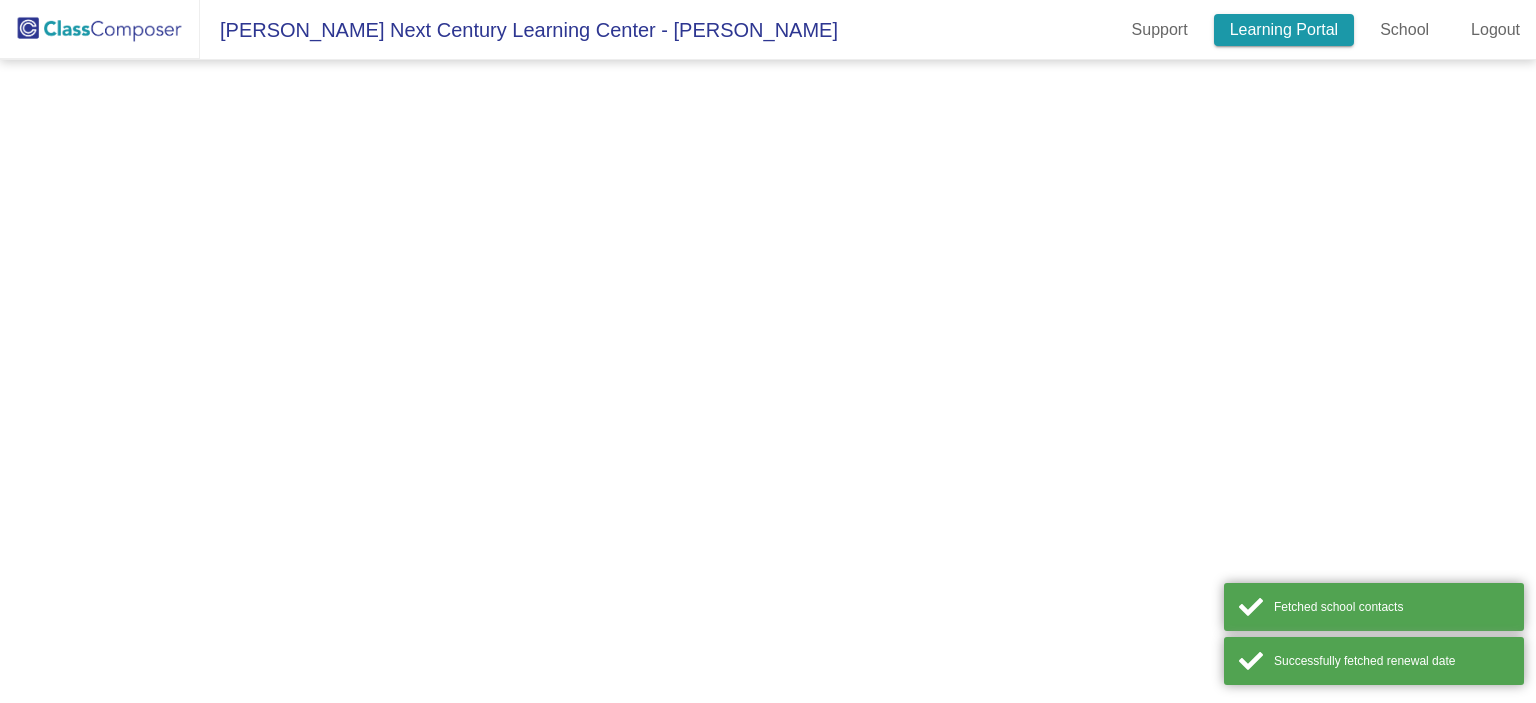 scroll, scrollTop: 0, scrollLeft: 0, axis: both 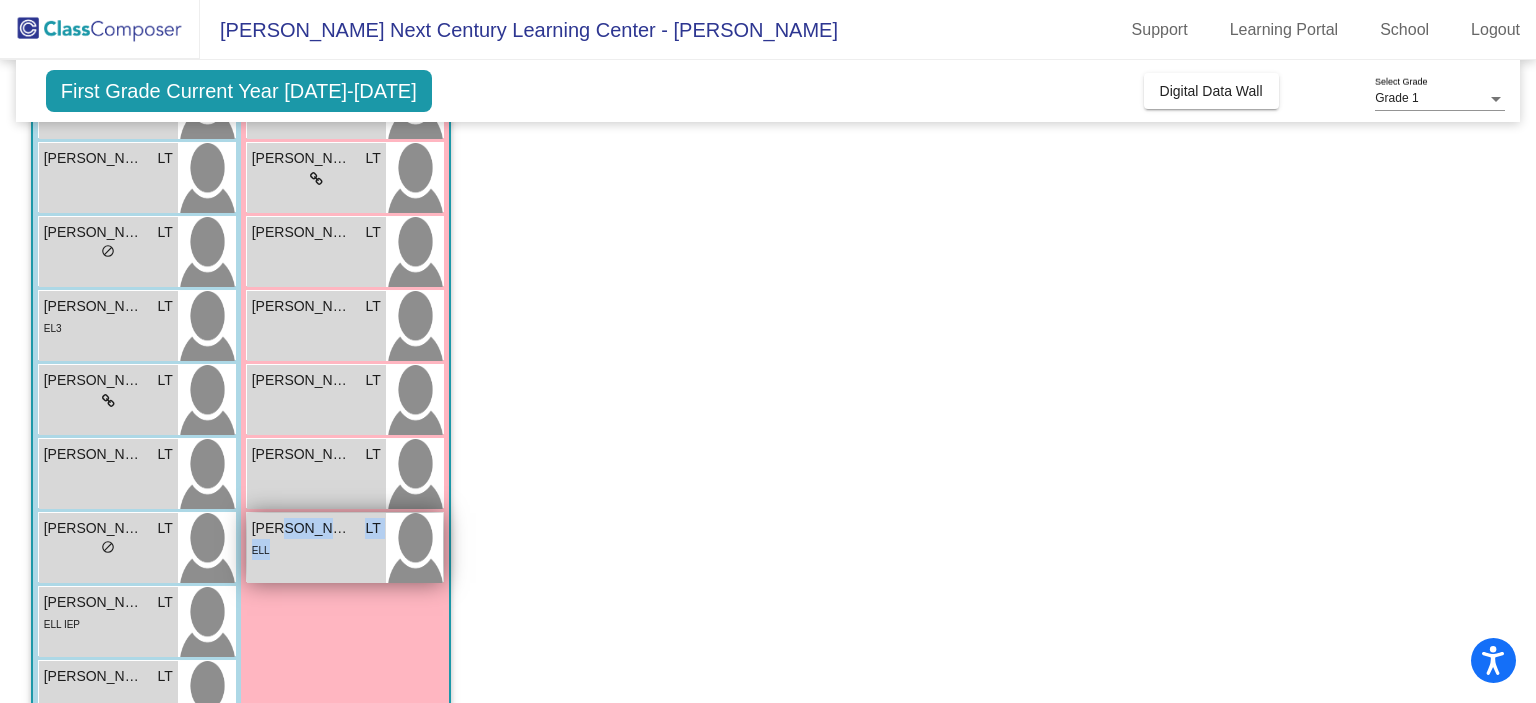 click on "[PERSON_NAME] LT lock do_not_disturb_alt ELL" at bounding box center [316, 548] 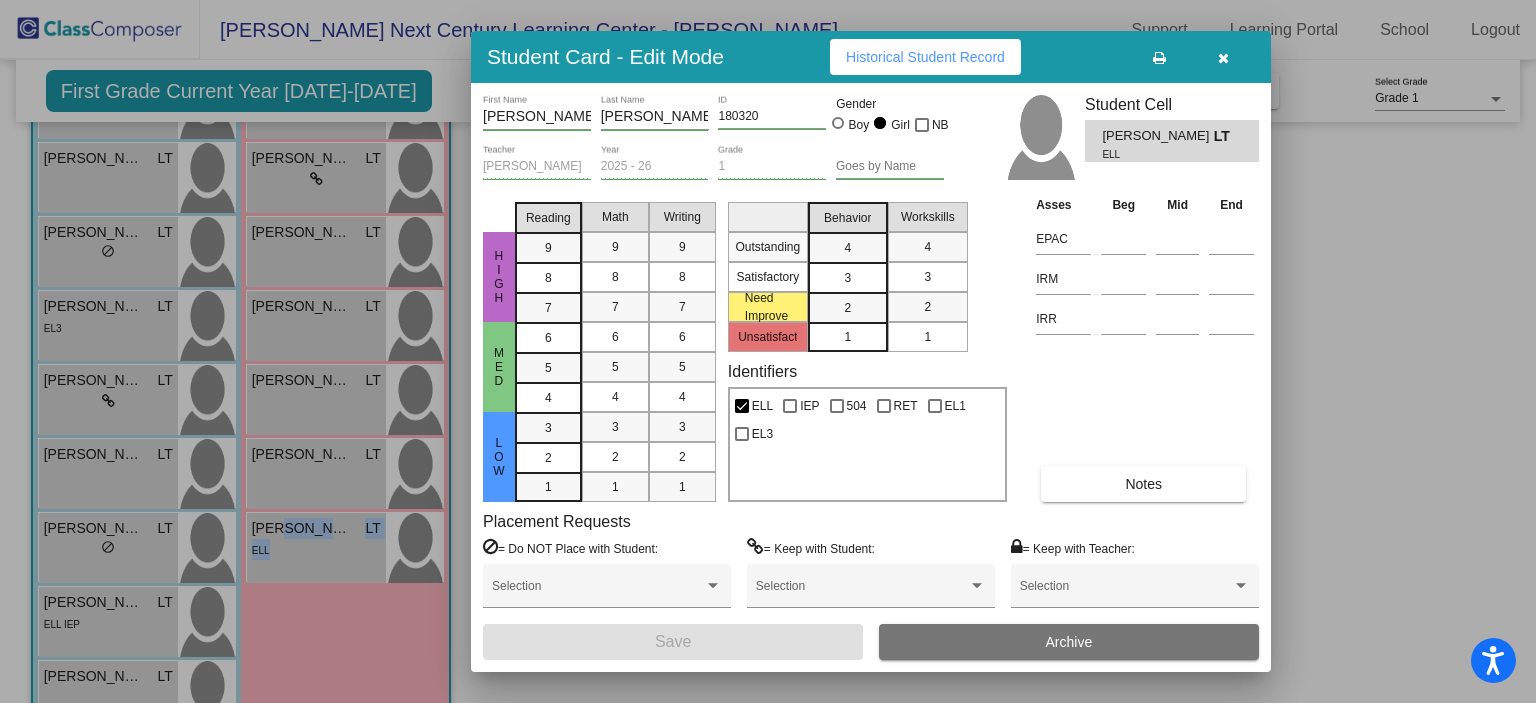 click at bounding box center [1223, 58] 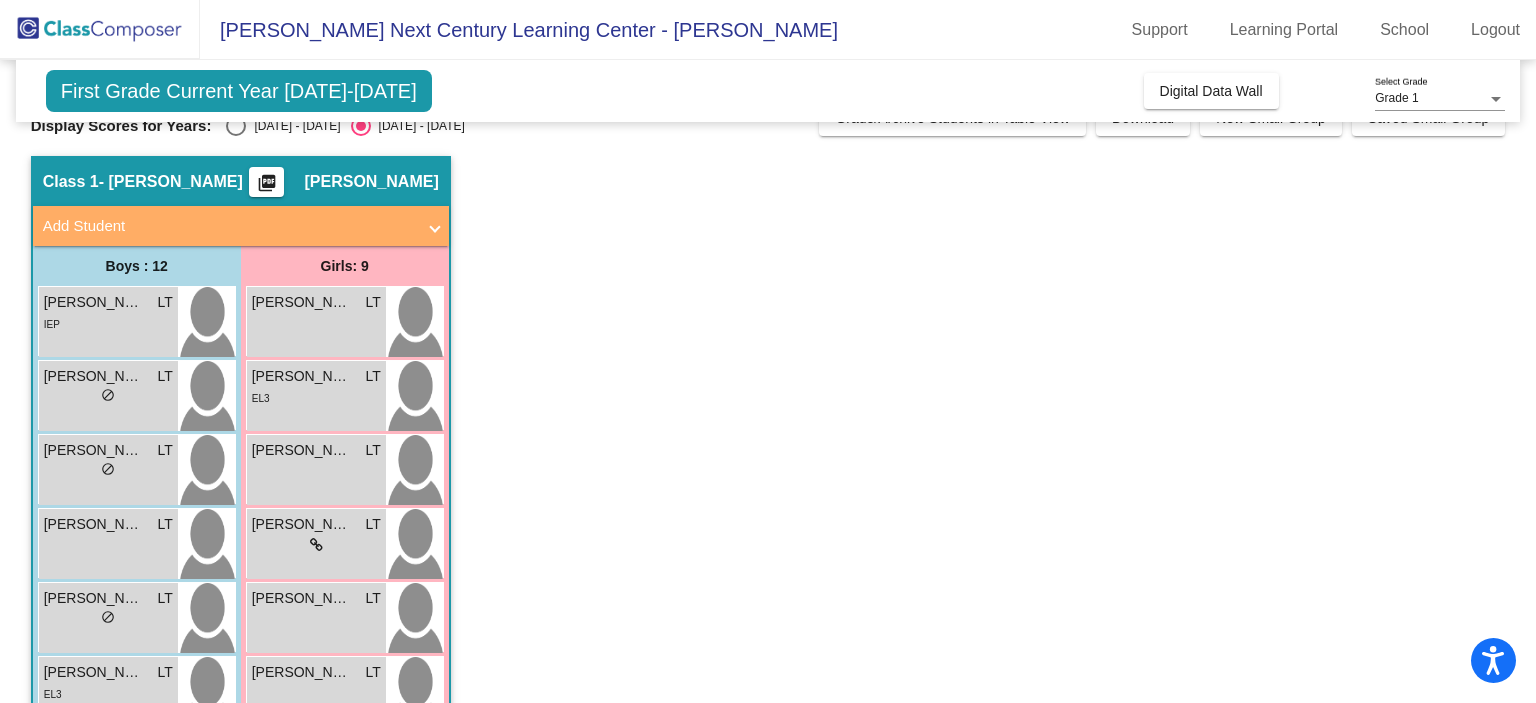 scroll, scrollTop: 0, scrollLeft: 0, axis: both 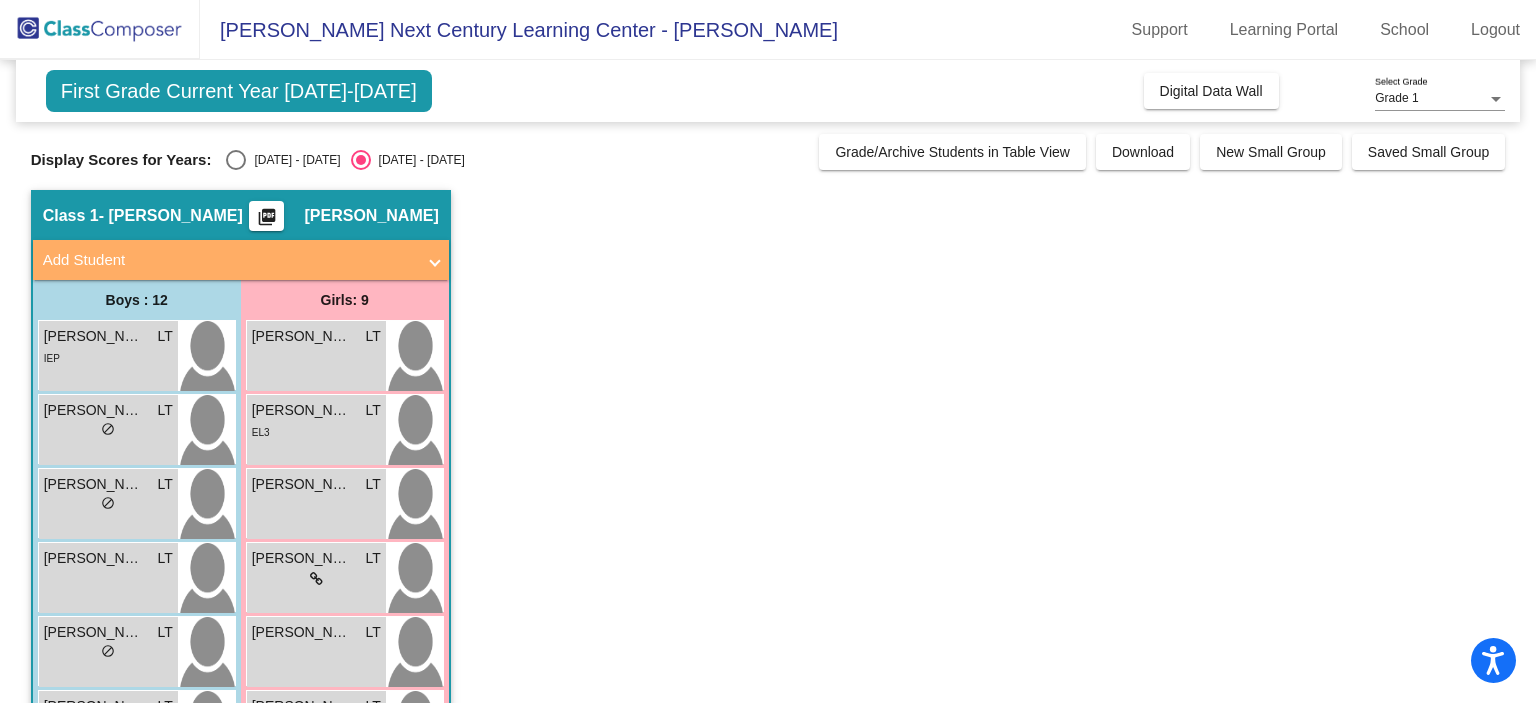 click on "Display Scores for Years:   2024 - 2025   2025 - 2026  Grade/Archive Students in Table View   Download   New Small Group   Saved Small Group" 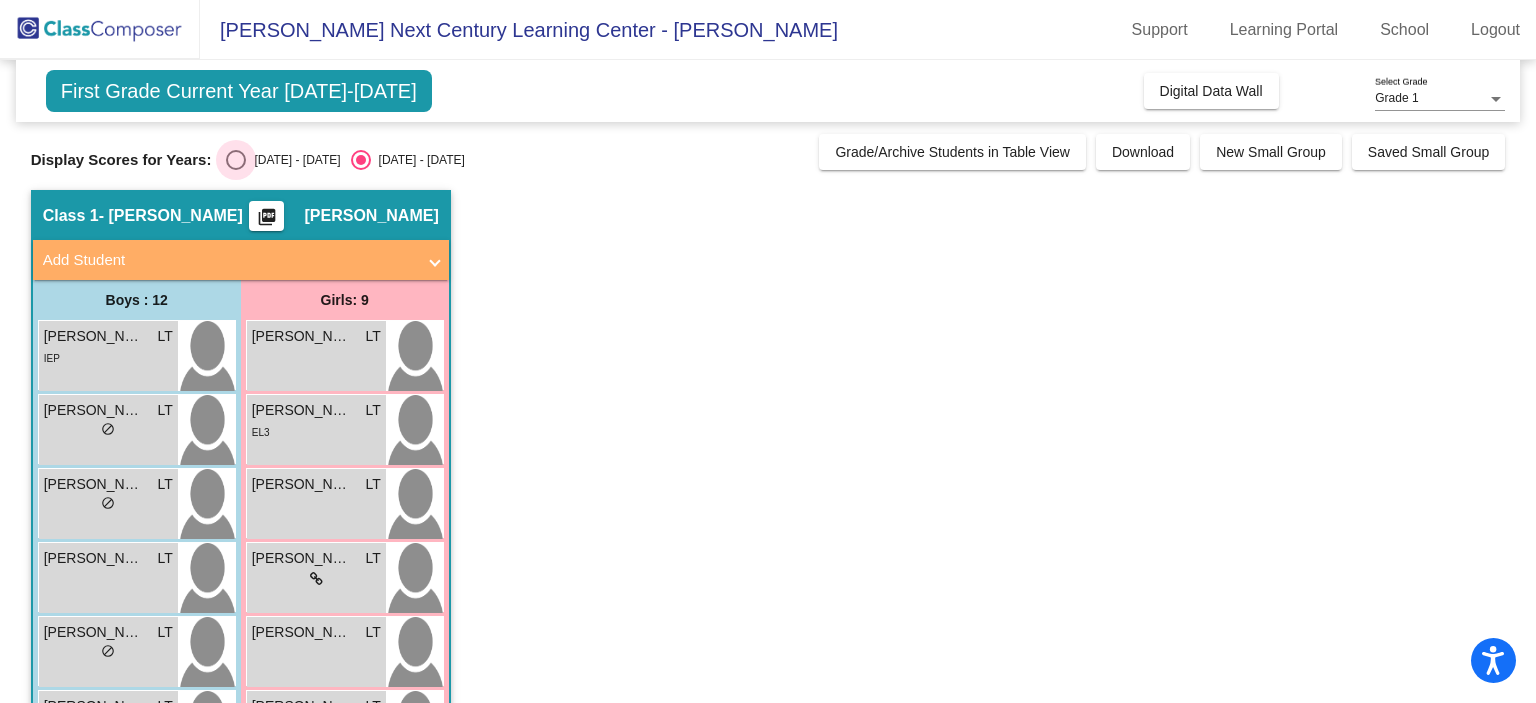 click at bounding box center (236, 160) 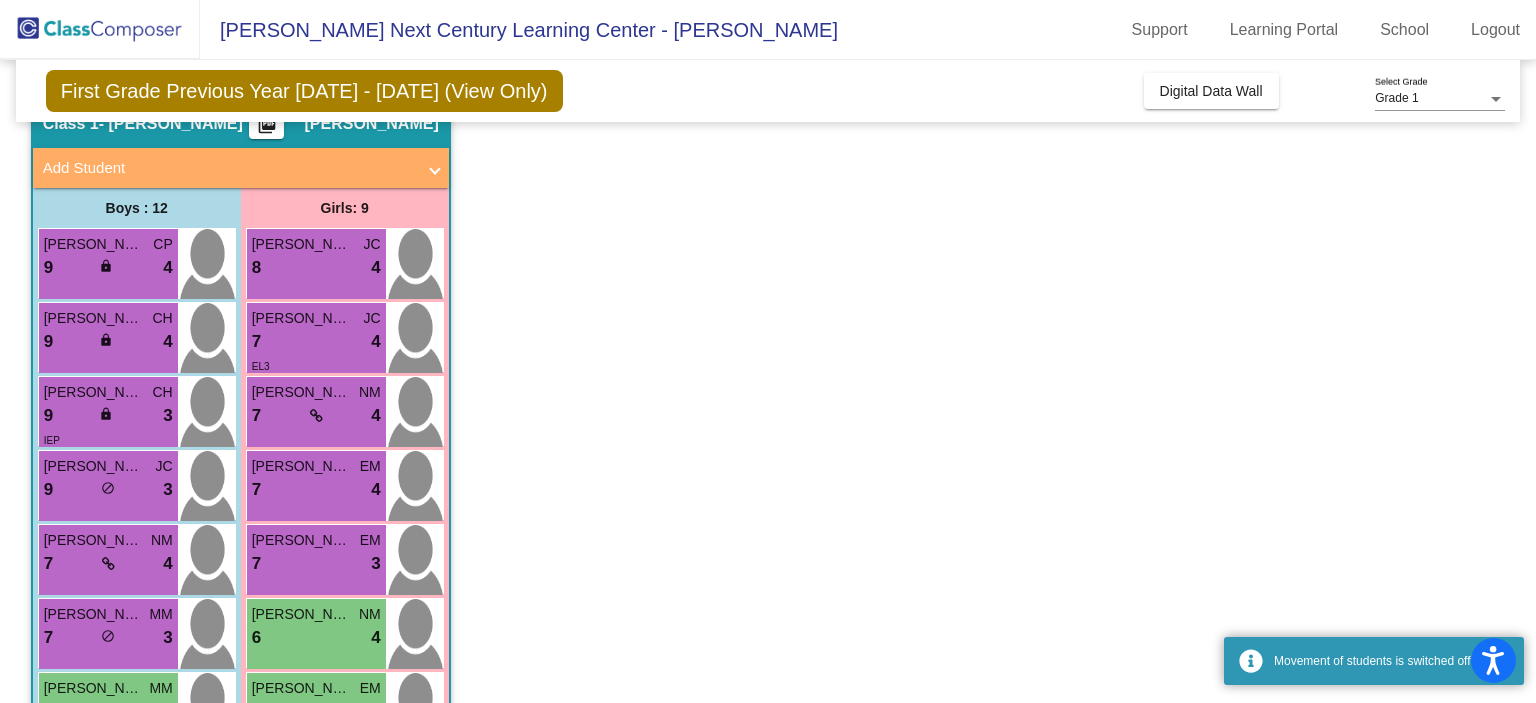 scroll, scrollTop: 536, scrollLeft: 0, axis: vertical 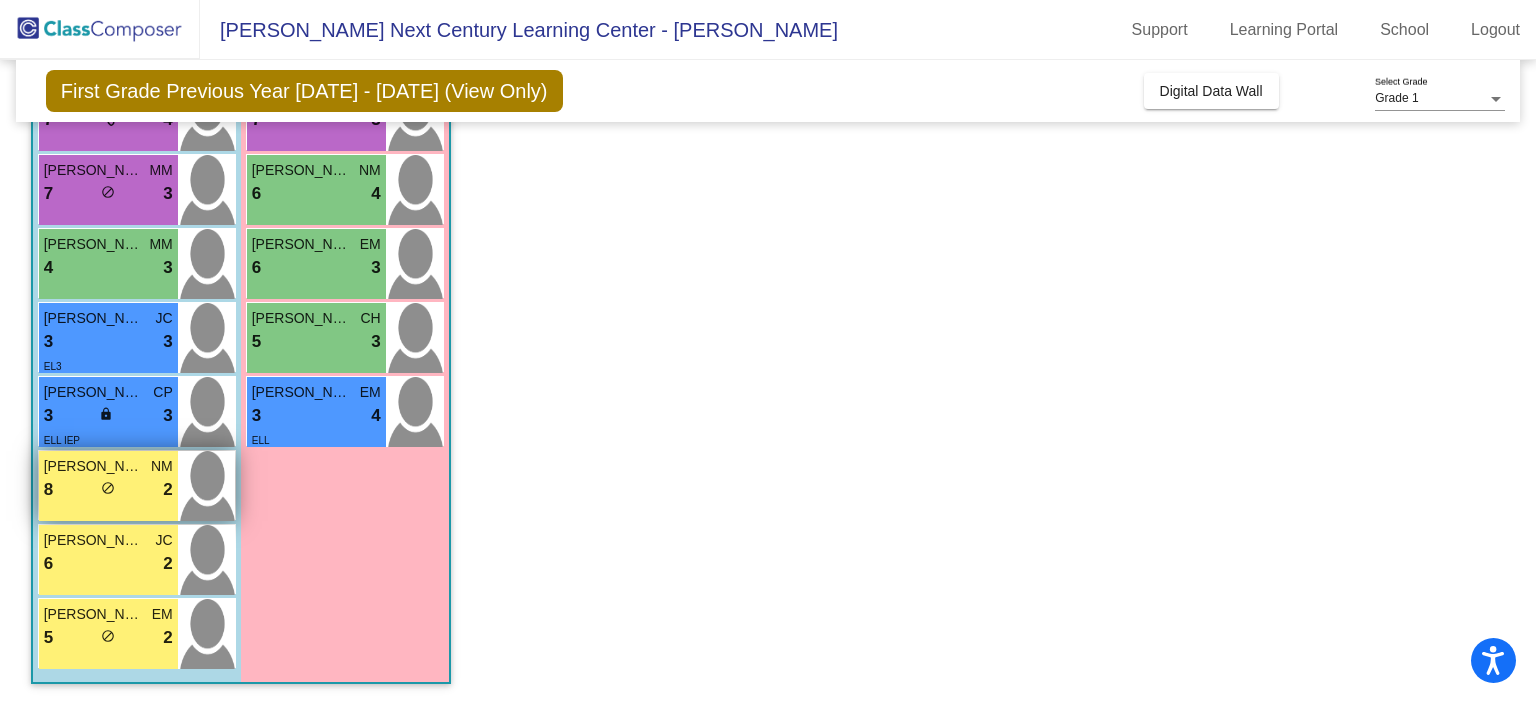 click on "do_not_disturb_alt" at bounding box center [108, 488] 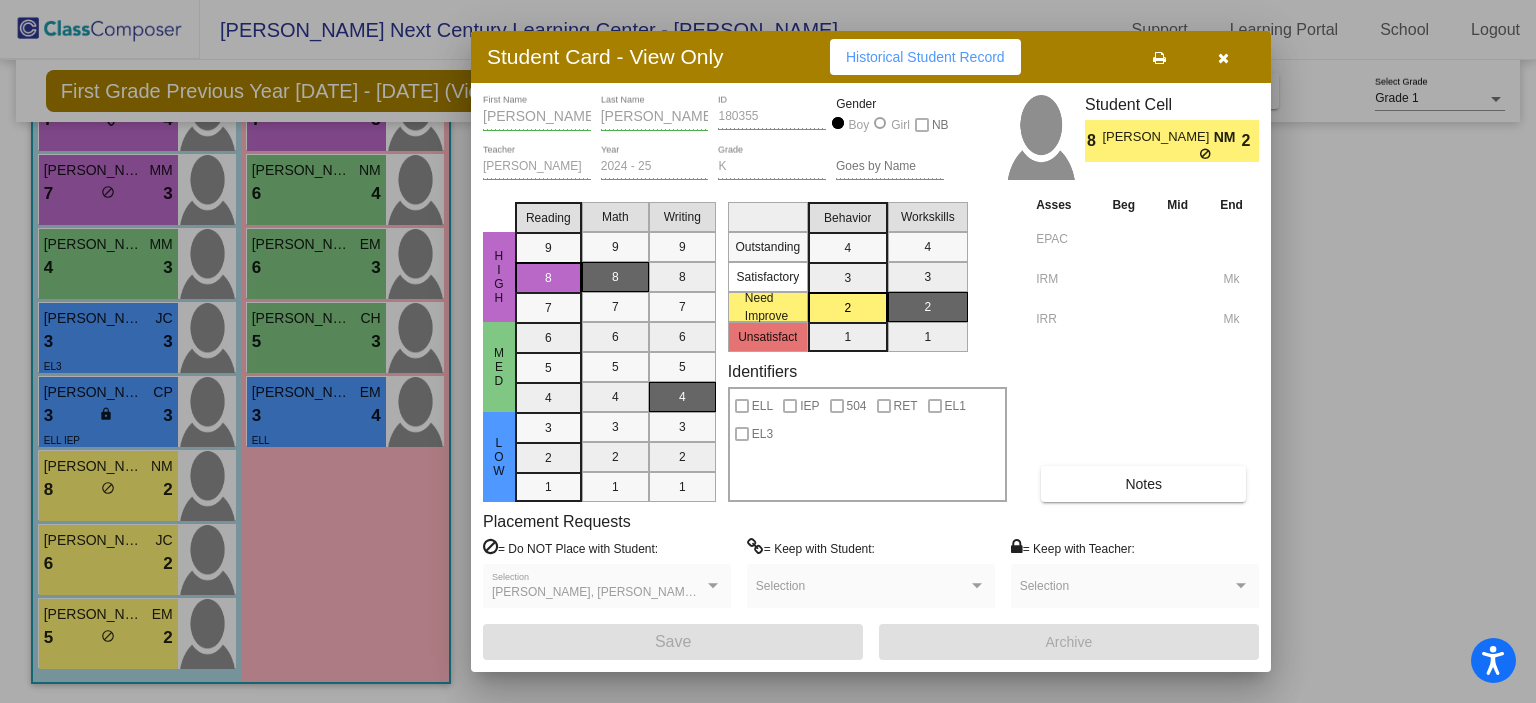 click on "Notes" at bounding box center [1143, 484] 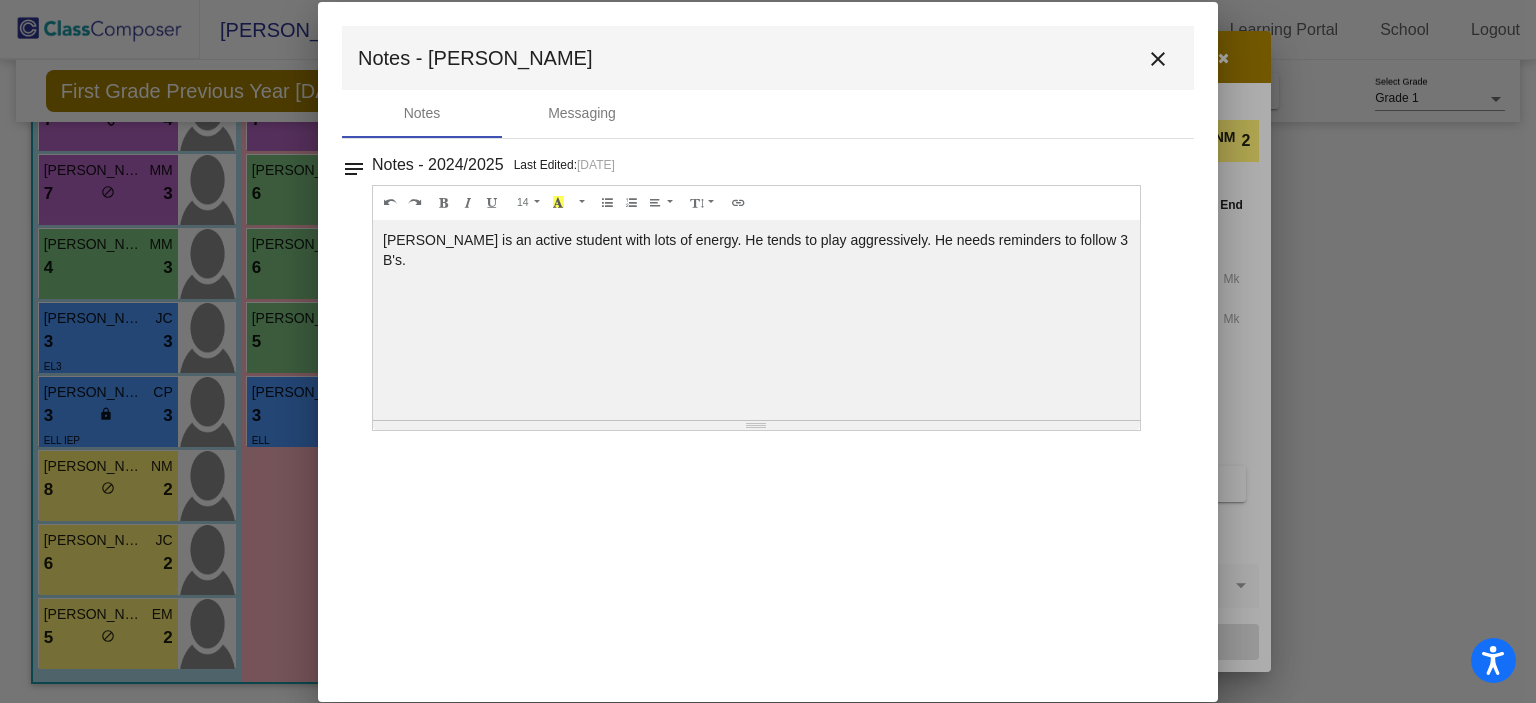 click on "close" at bounding box center [1158, 59] 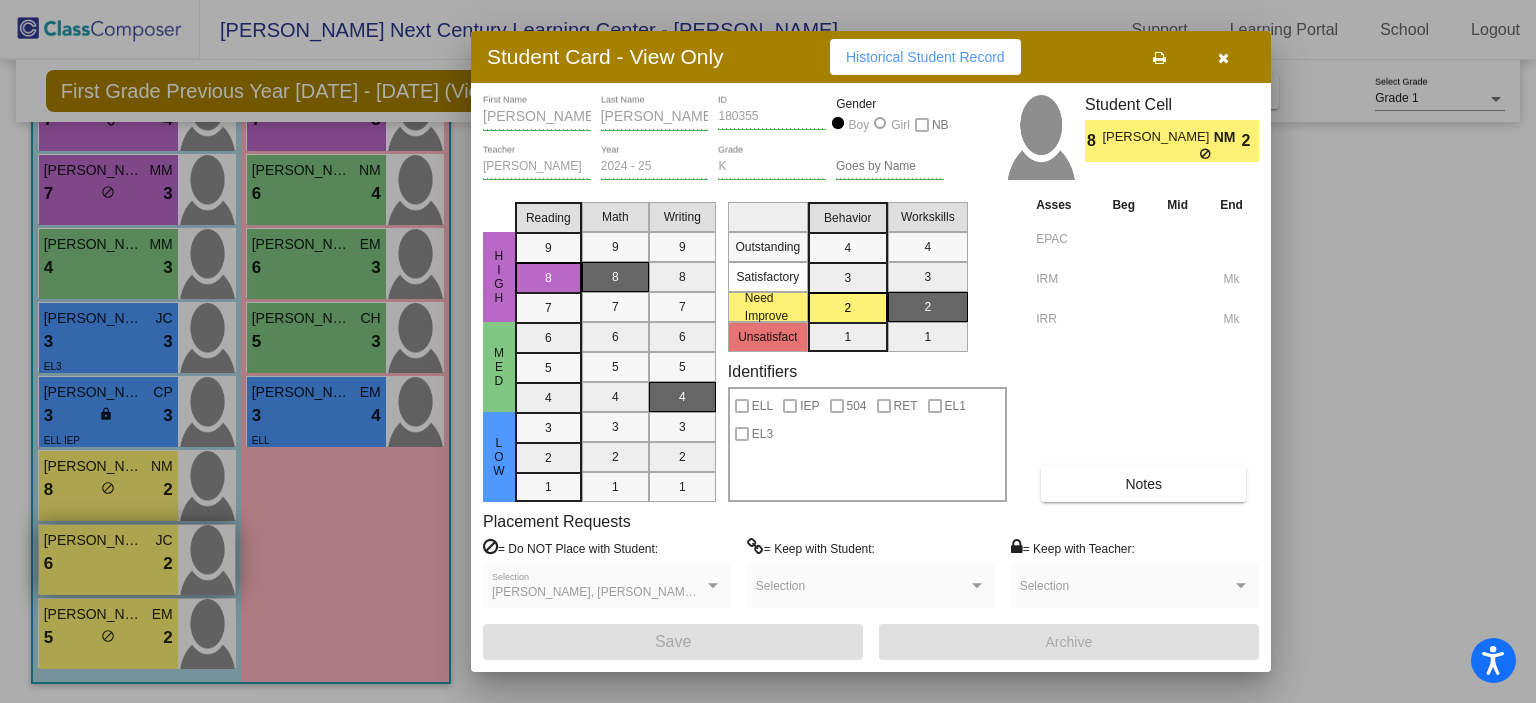 click at bounding box center (768, 351) 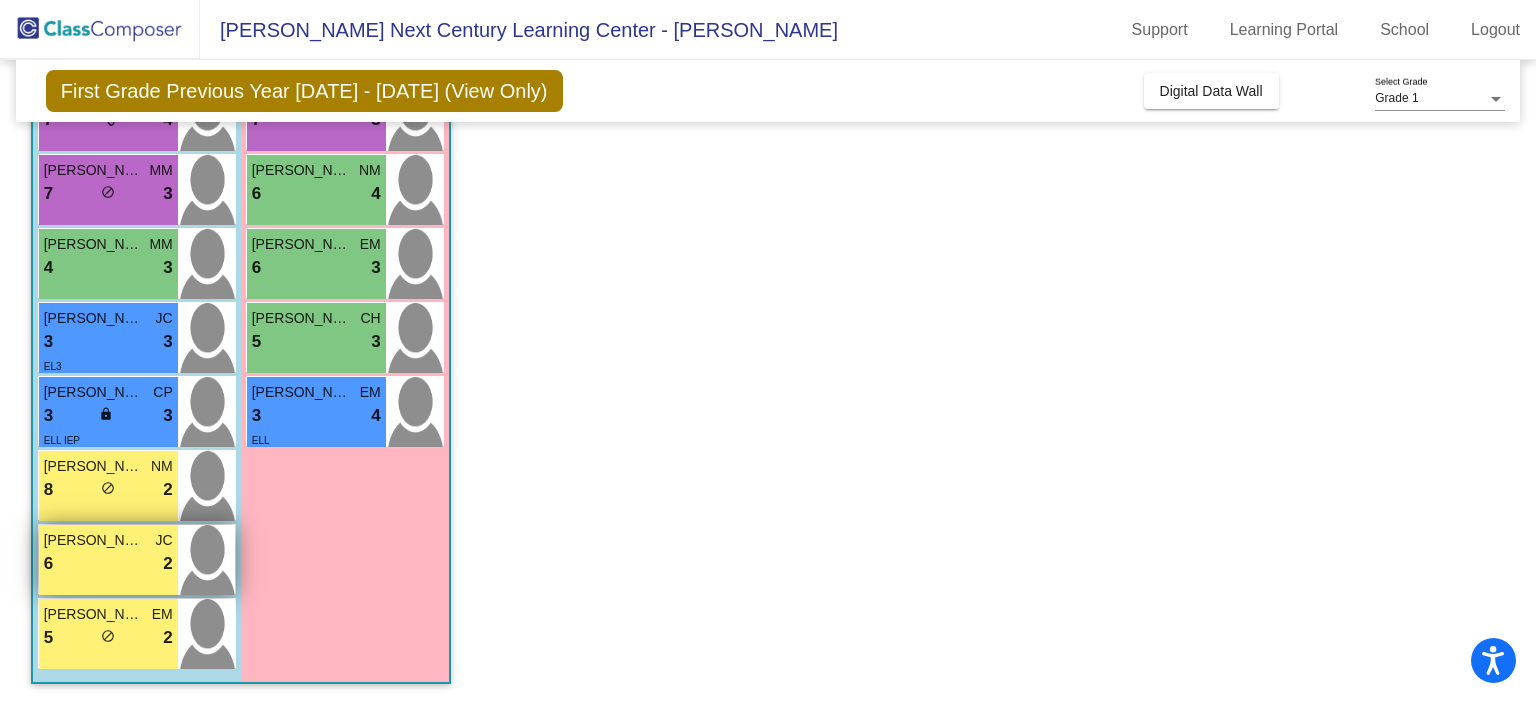 click on "6 lock do_not_disturb_alt 2" at bounding box center (108, 564) 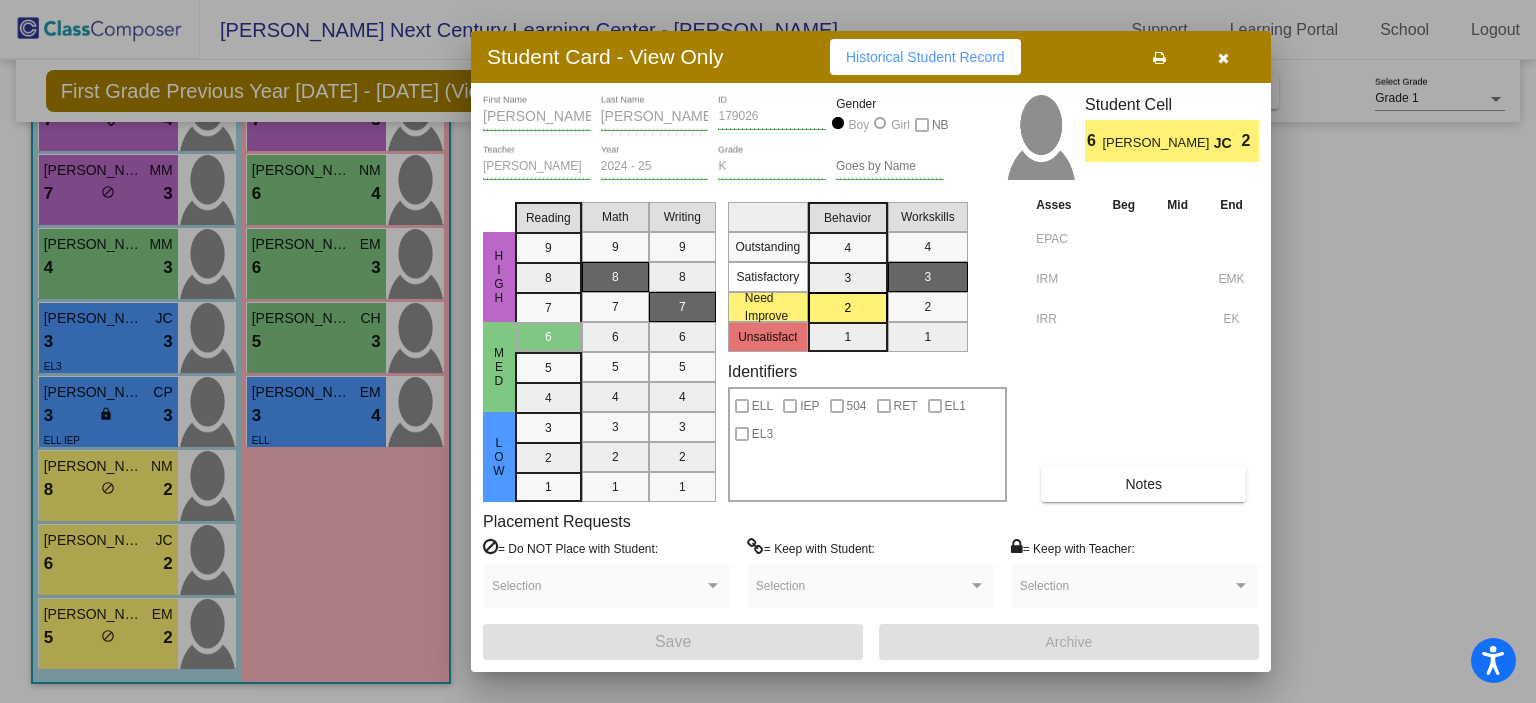 click on "Notes" at bounding box center (1143, 484) 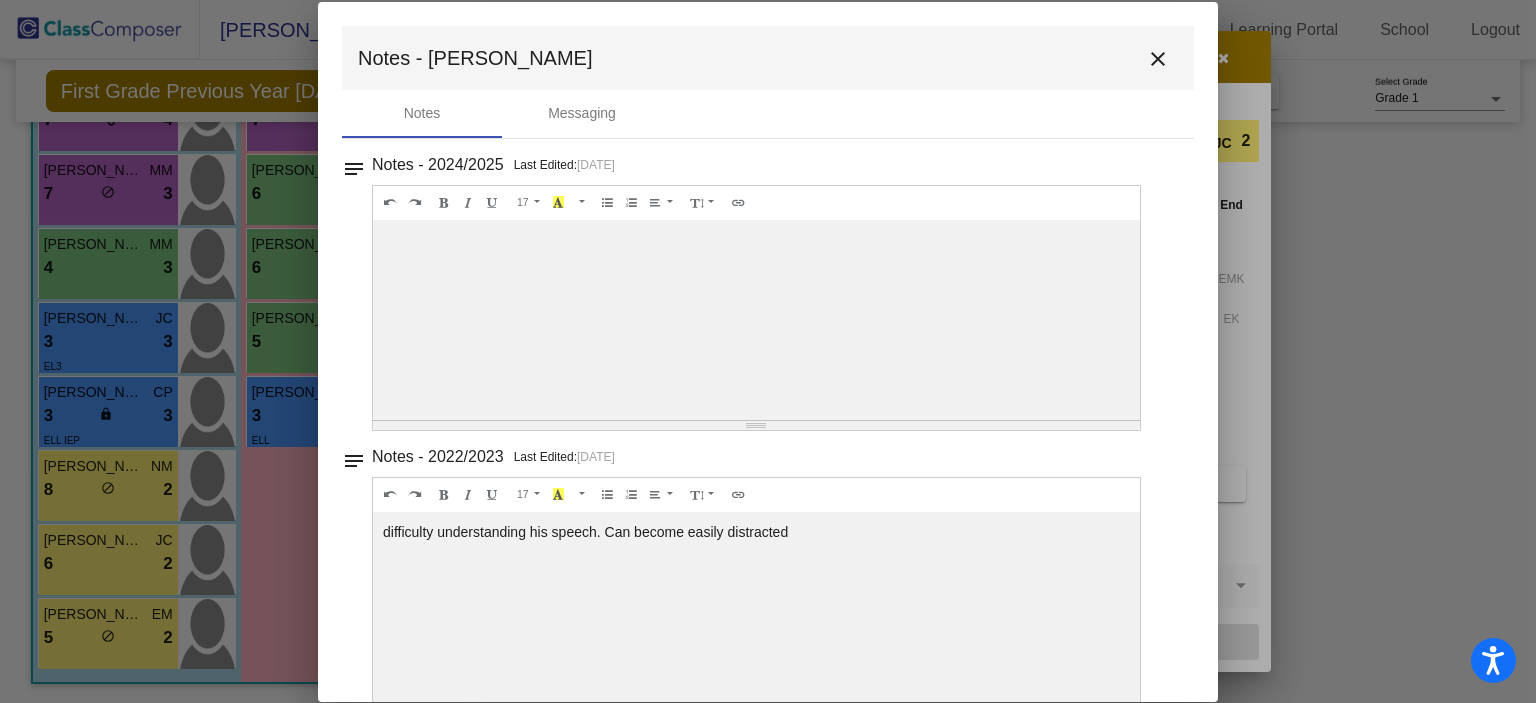 click on "close" at bounding box center [1158, 59] 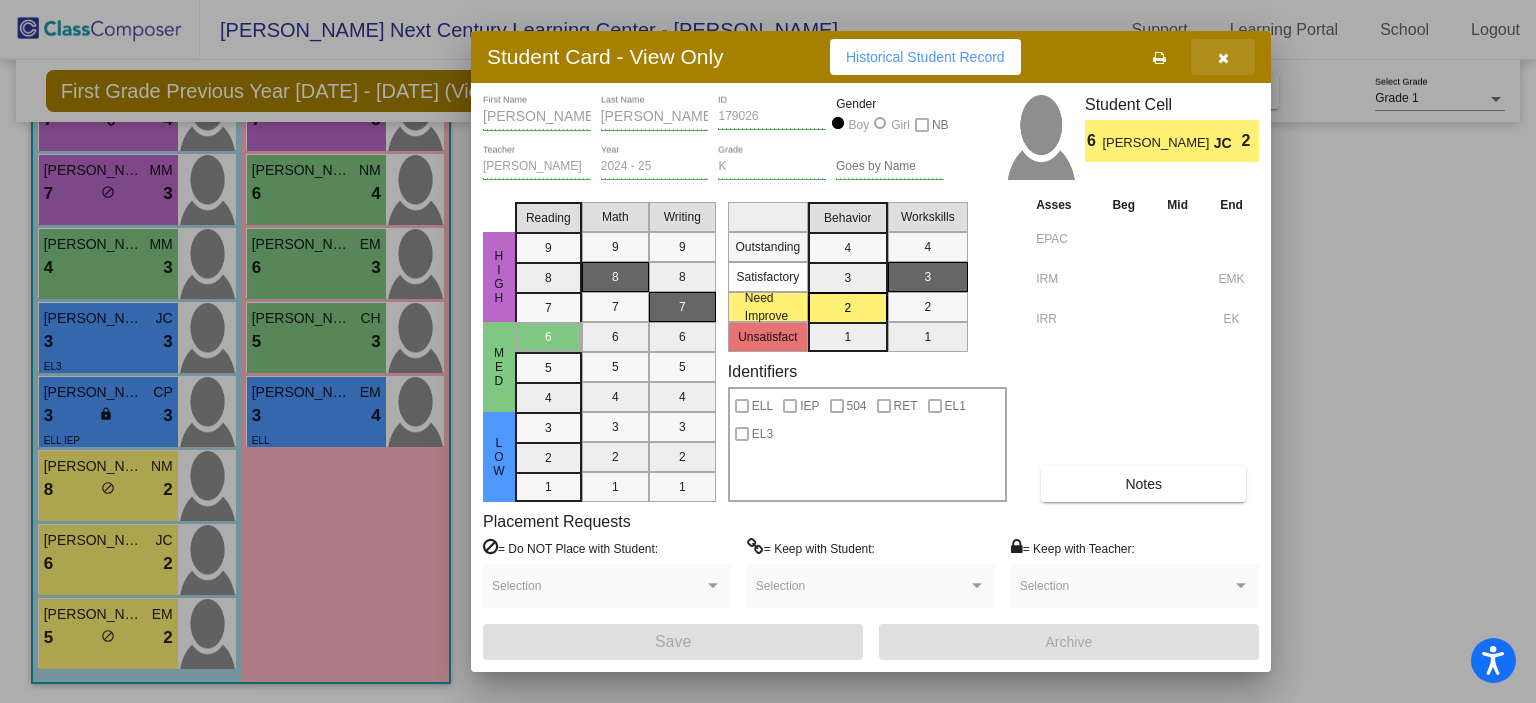 click at bounding box center (1223, 58) 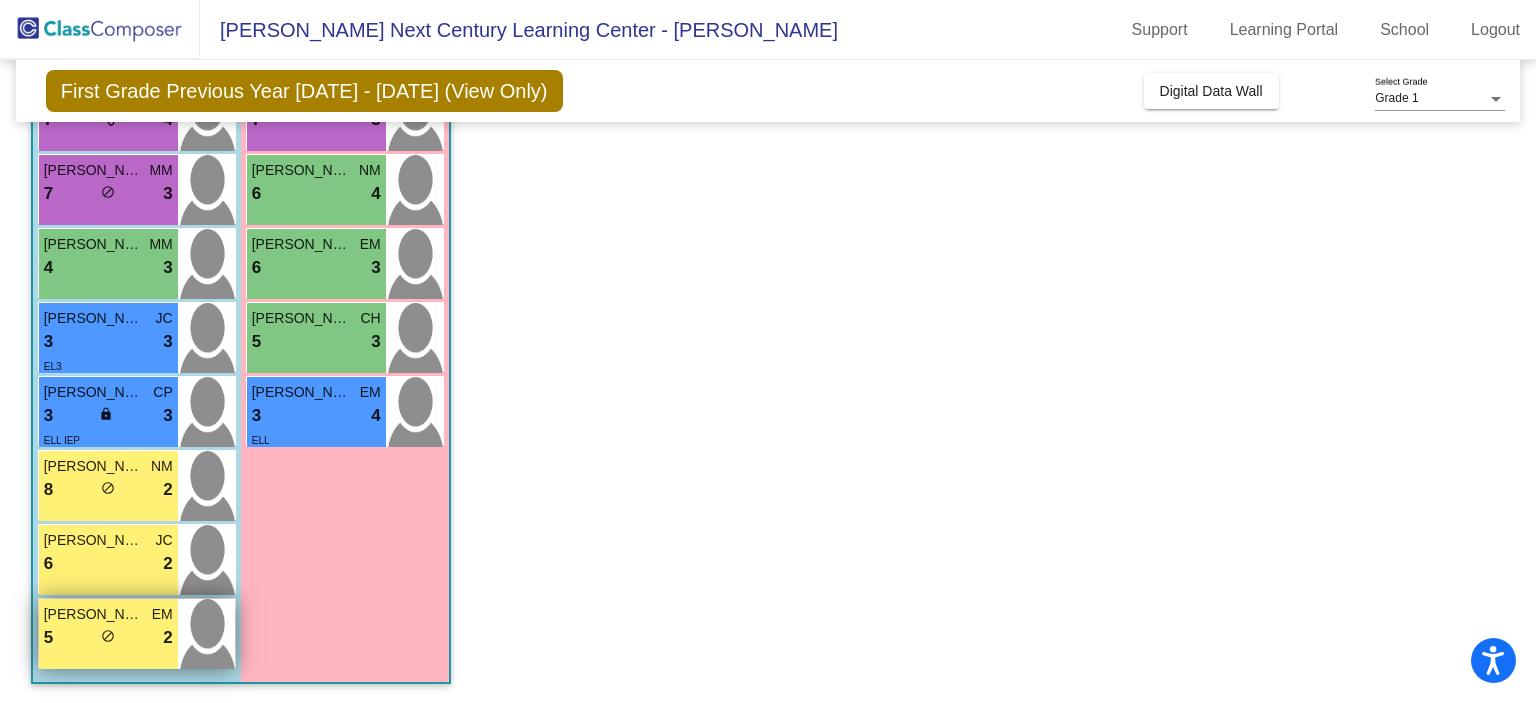 click on "5 lock do_not_disturb_alt 2" at bounding box center (108, 638) 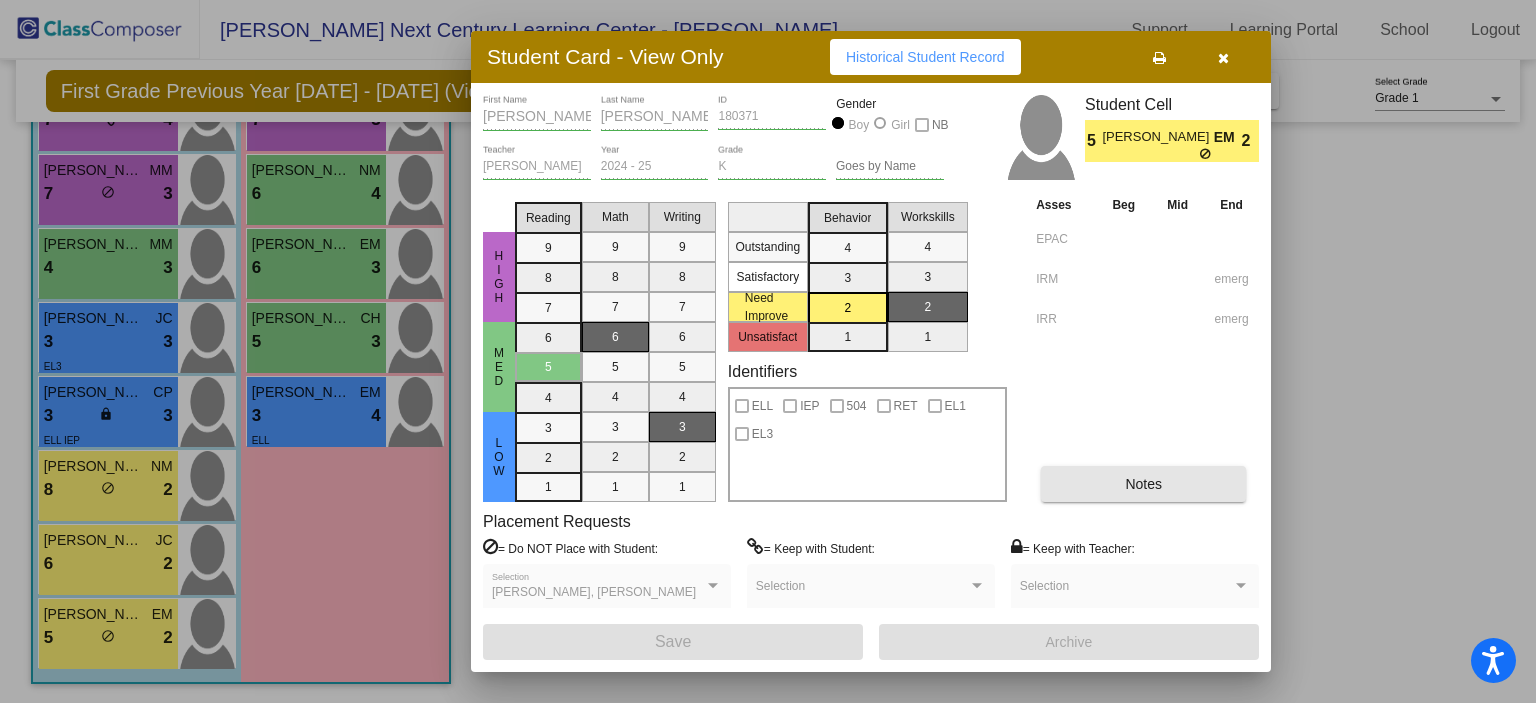 click on "Notes" at bounding box center (1143, 484) 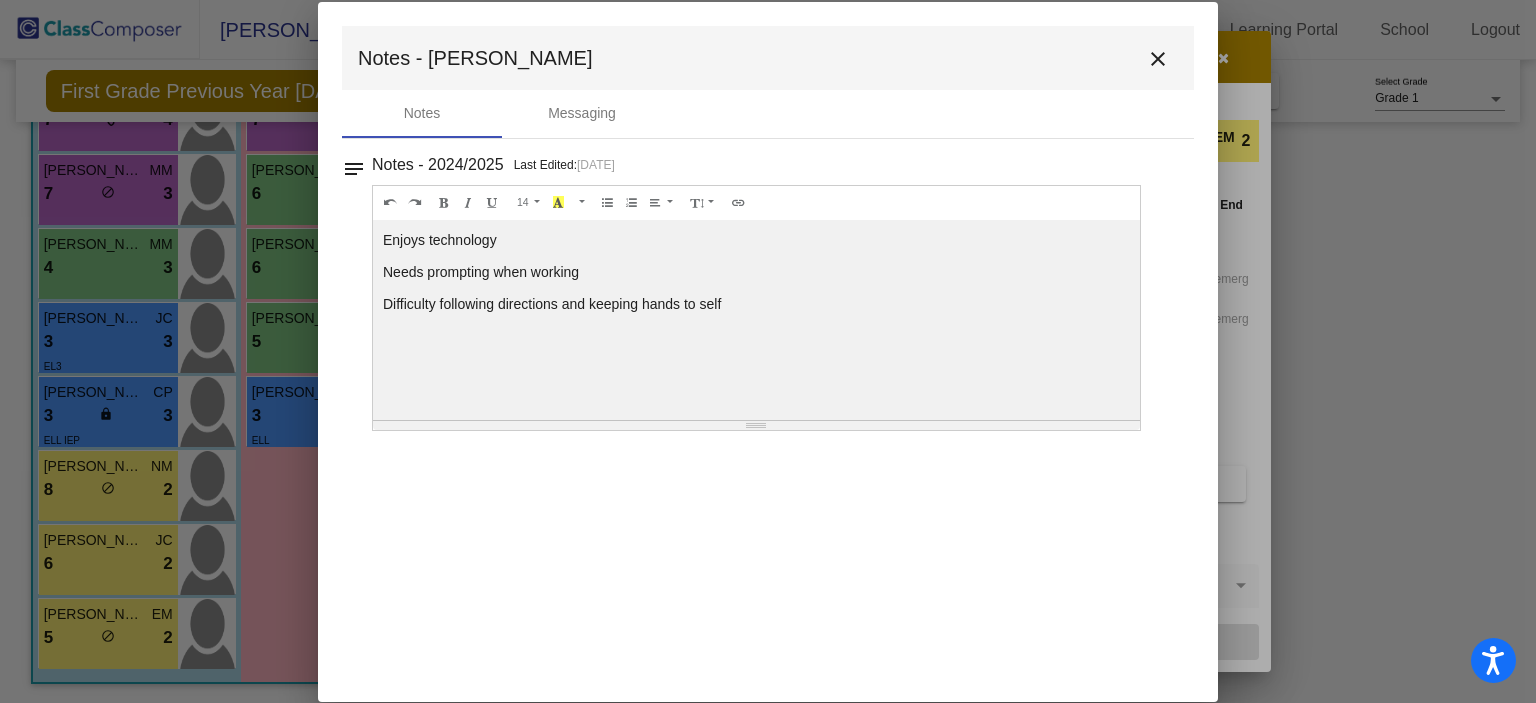 click on "close" at bounding box center [1158, 59] 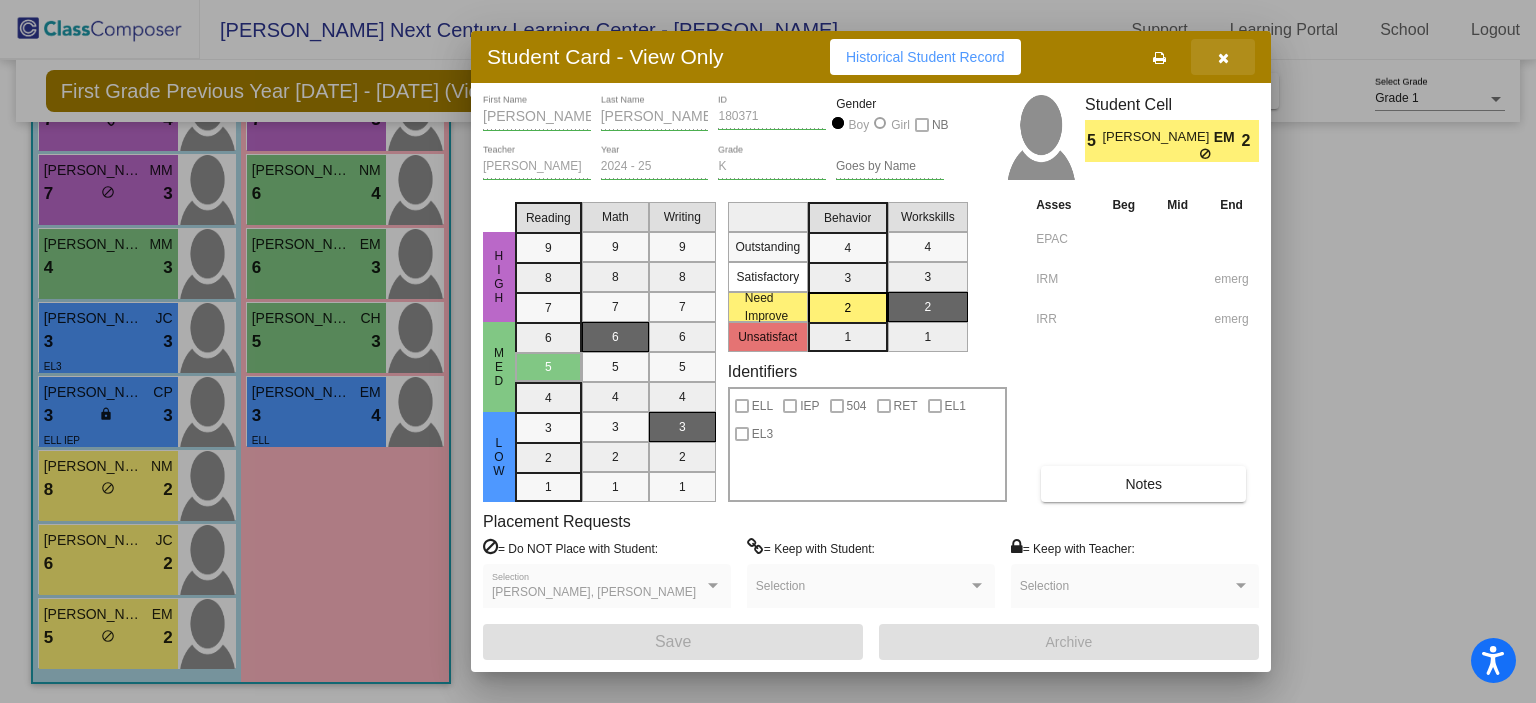 click at bounding box center [1223, 57] 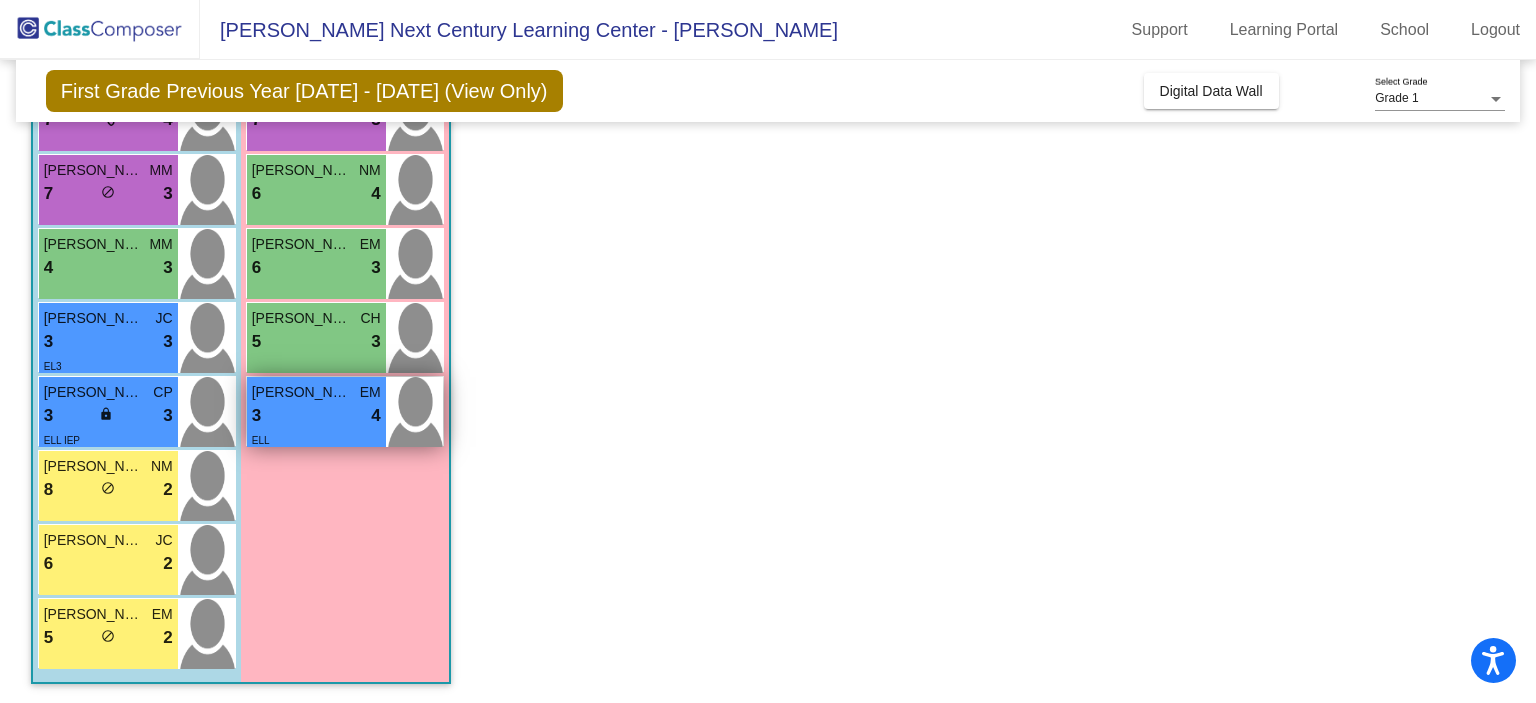 click on "3 lock do_not_disturb_alt 4" at bounding box center [316, 416] 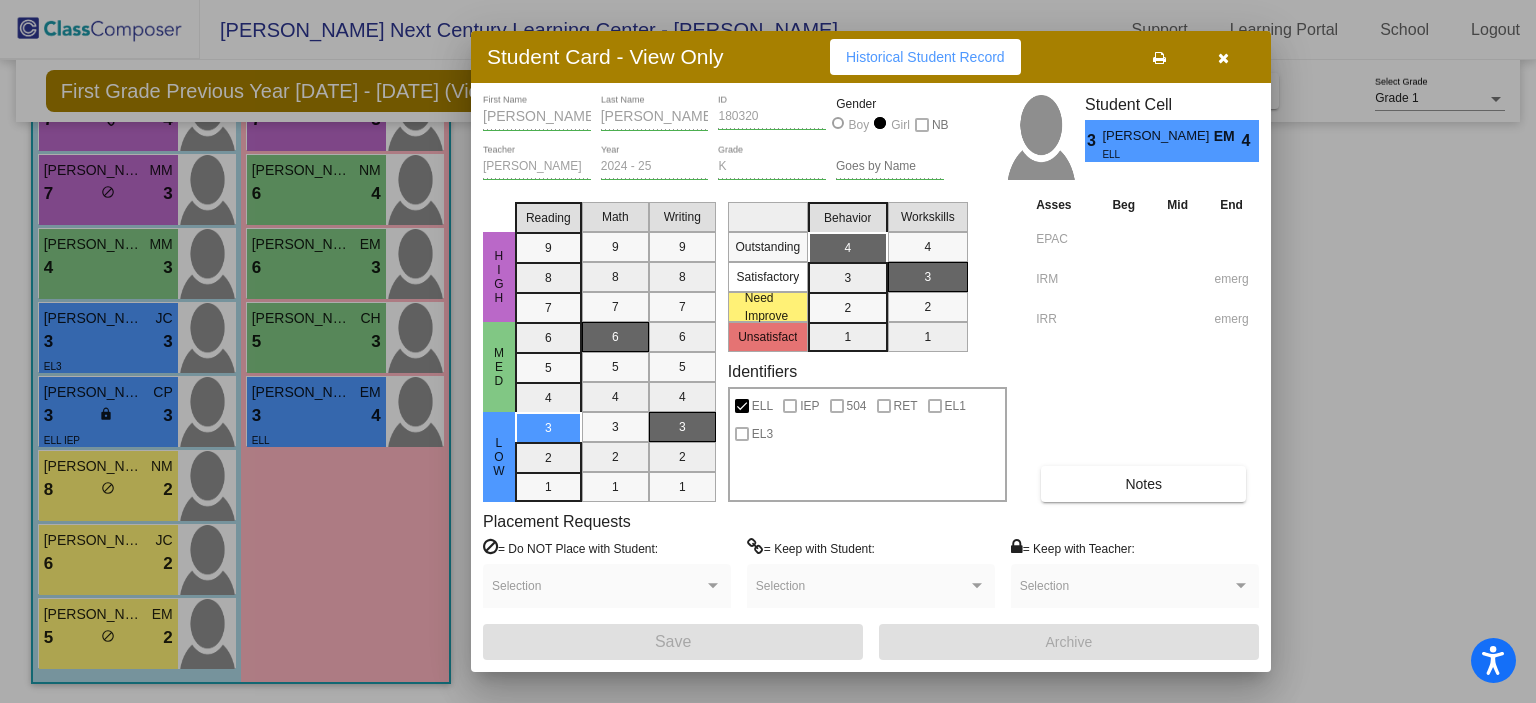 click at bounding box center (1223, 58) 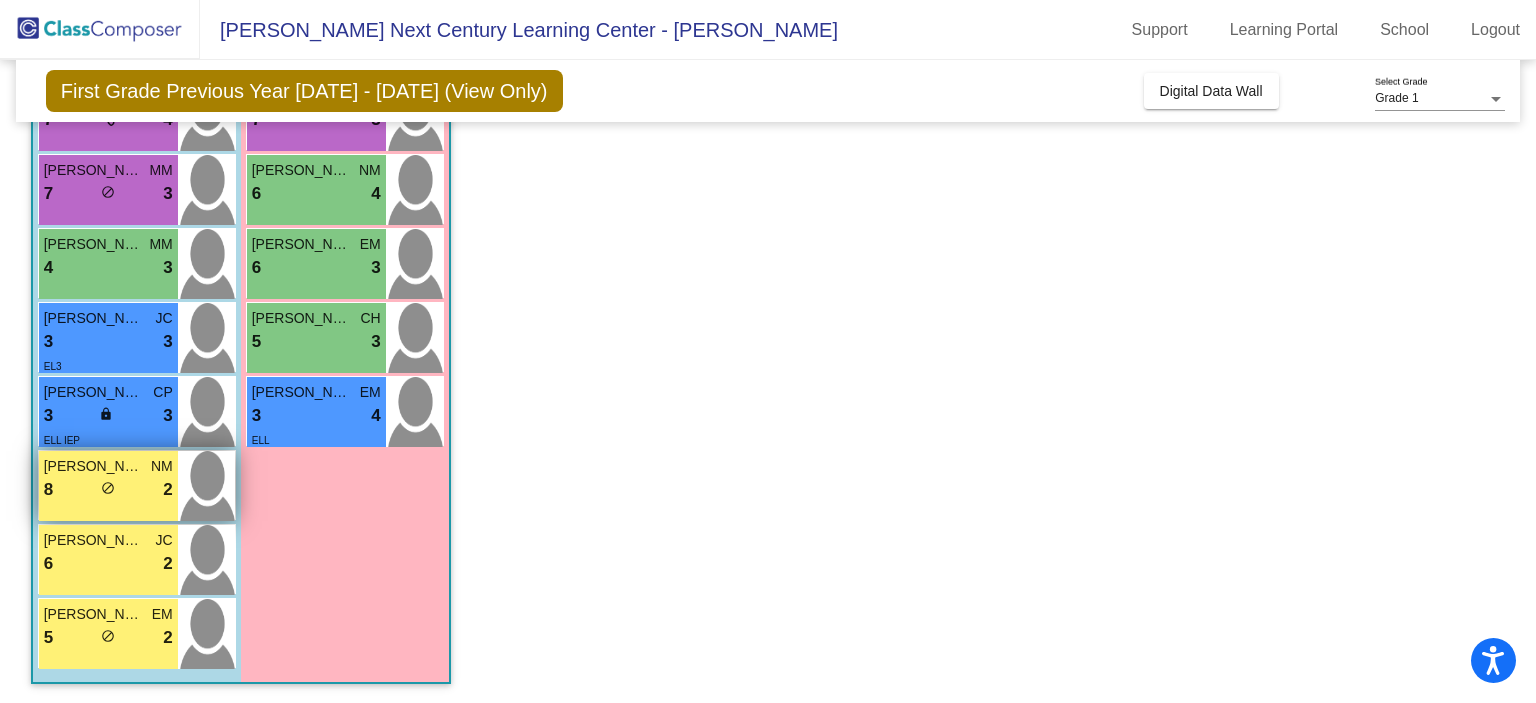 click on "8 lock do_not_disturb_alt 2" at bounding box center (108, 490) 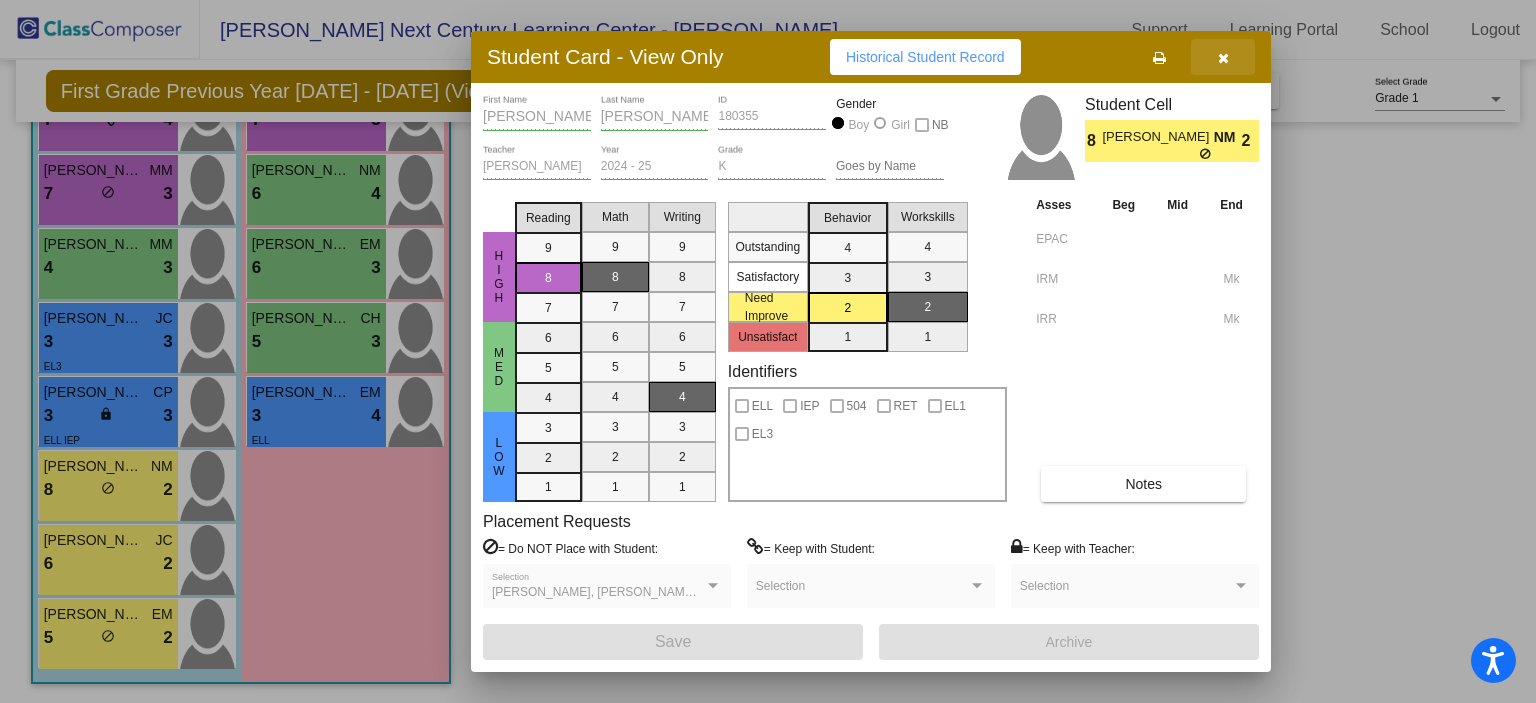 click at bounding box center (1223, 58) 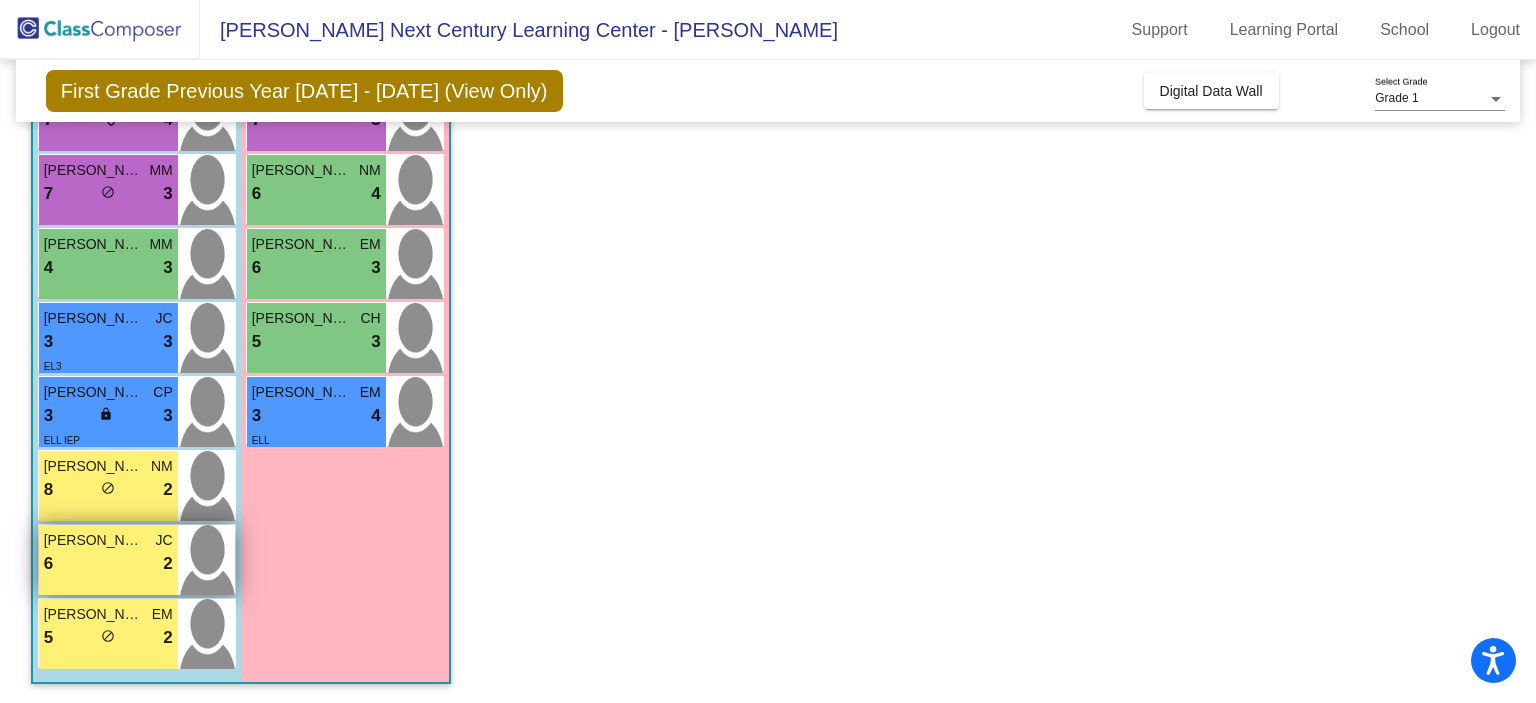click on "6 lock do_not_disturb_alt 2" at bounding box center (108, 564) 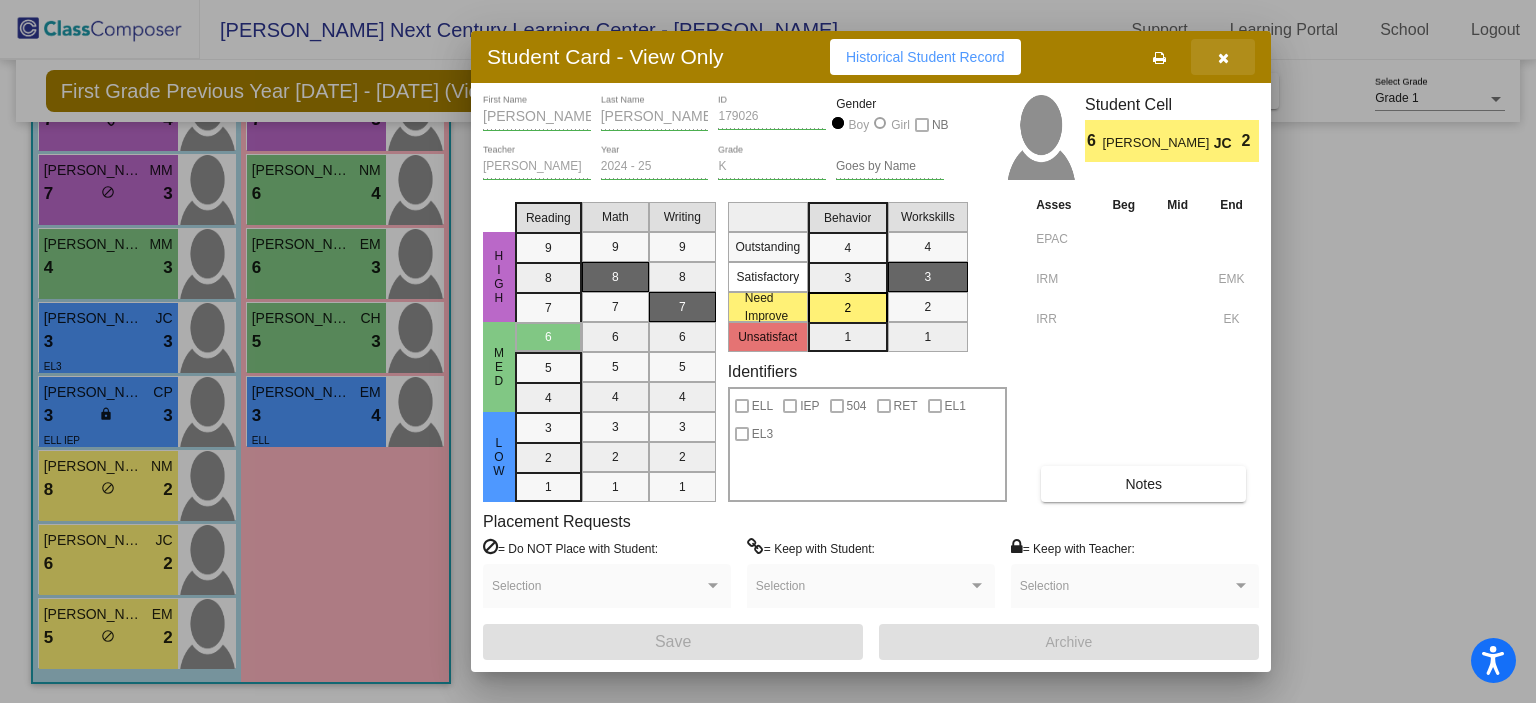 click at bounding box center (1223, 57) 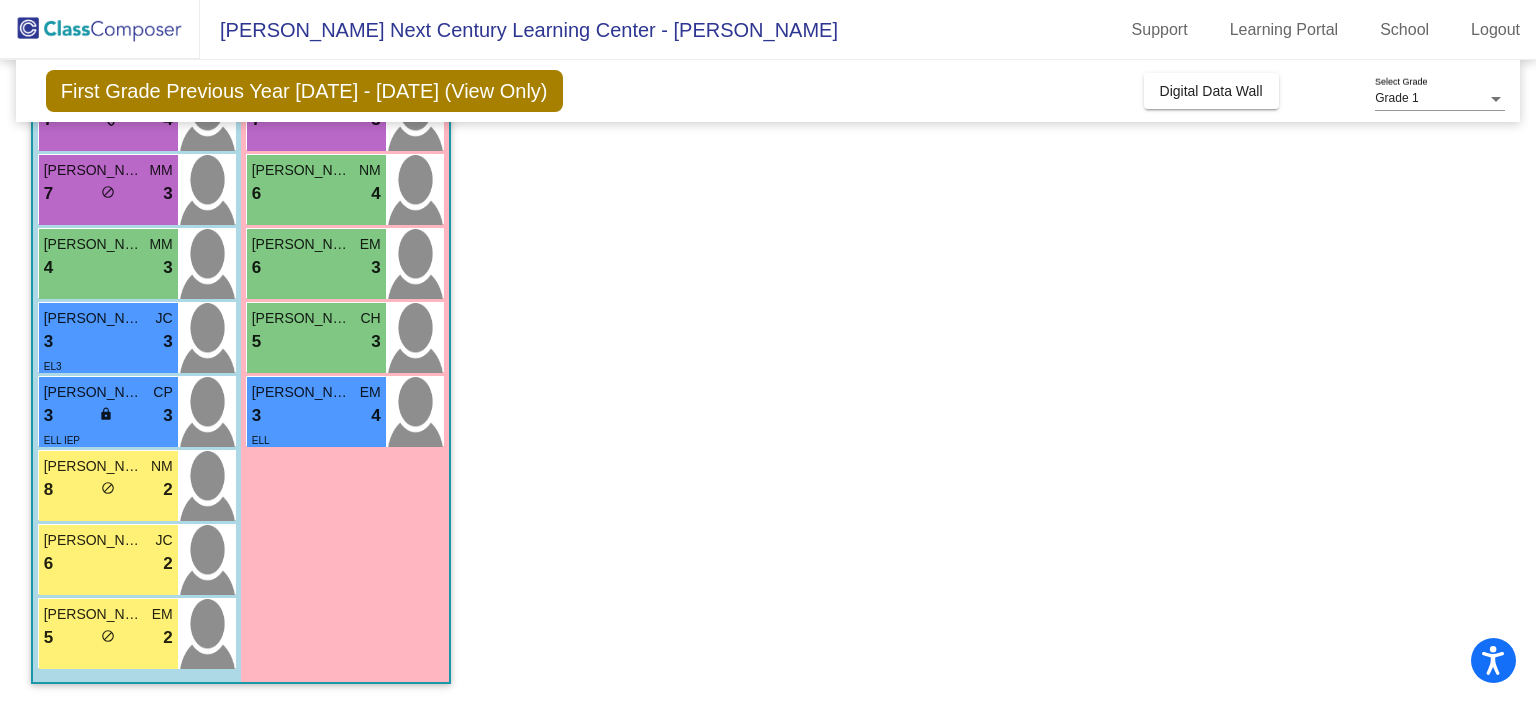 click on "Boys : 12  Gabriel Lopez CP 9 lock do_not_disturb_alt 4 Matthew Alonzo CH 9 lock do_not_disturb_alt 4 Aurelius Campos CH 9 lock do_not_disturb_alt 3 IEP Ivan Hernandez JC 9 lock do_not_disturb_alt 3 Leonardo Flores NM 7 lock do_not_disturb_alt 4 Emiliano Lozano MM 7 lock do_not_disturb_alt 3 Thiago Fabian MM 4 lock do_not_disturb_alt 3 Jose Cruz JC 3 lock do_not_disturb_alt 3 EL3 Mateo Martinez CP 3 lock do_not_disturb_alt 3 ELL IEP Mateo Alvarez NM 8 lock do_not_disturb_alt 2 Leonardo Lopez Zavalza JC 6 lock do_not_disturb_alt 2 Benny Romero EM 5 lock do_not_disturb_alt 2" at bounding box center (0, 0) 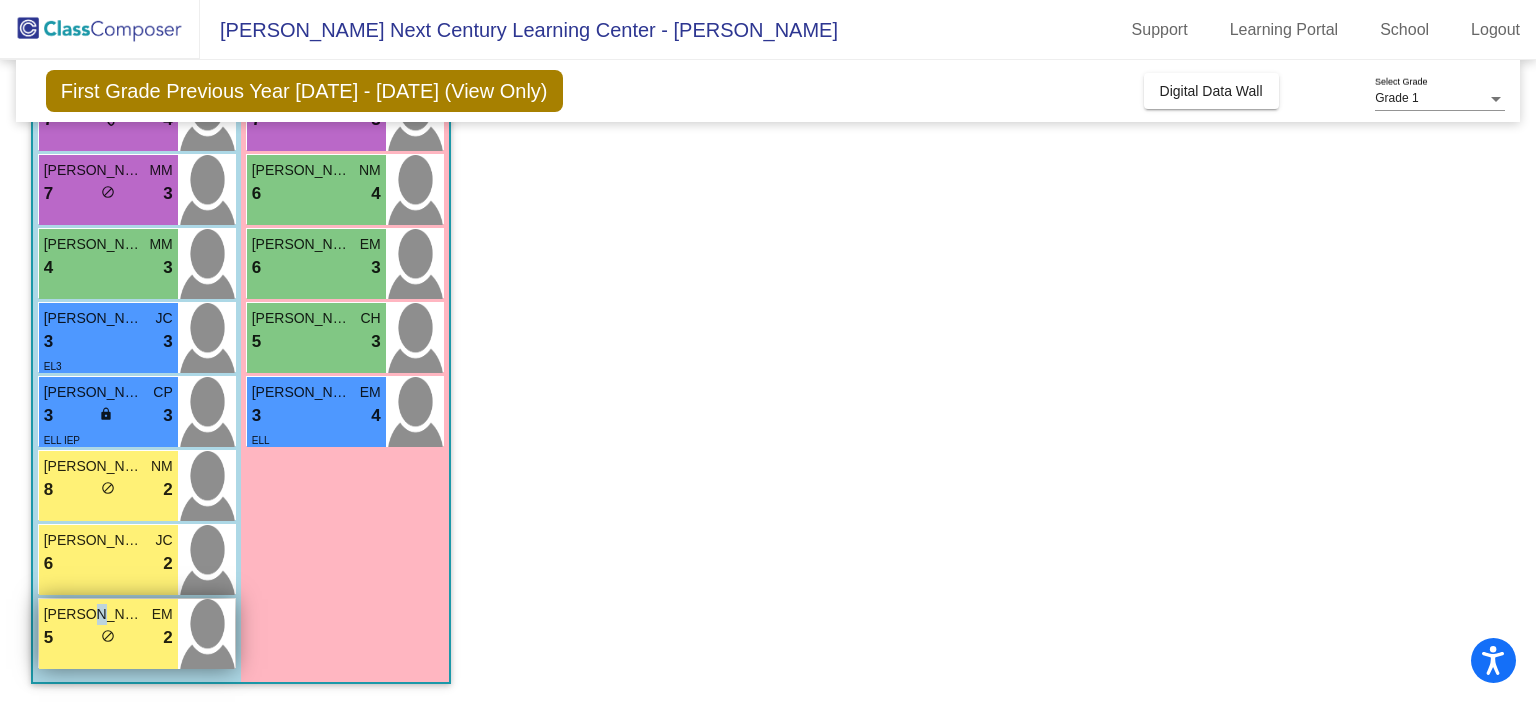 click on "Benny Romero" at bounding box center (94, 614) 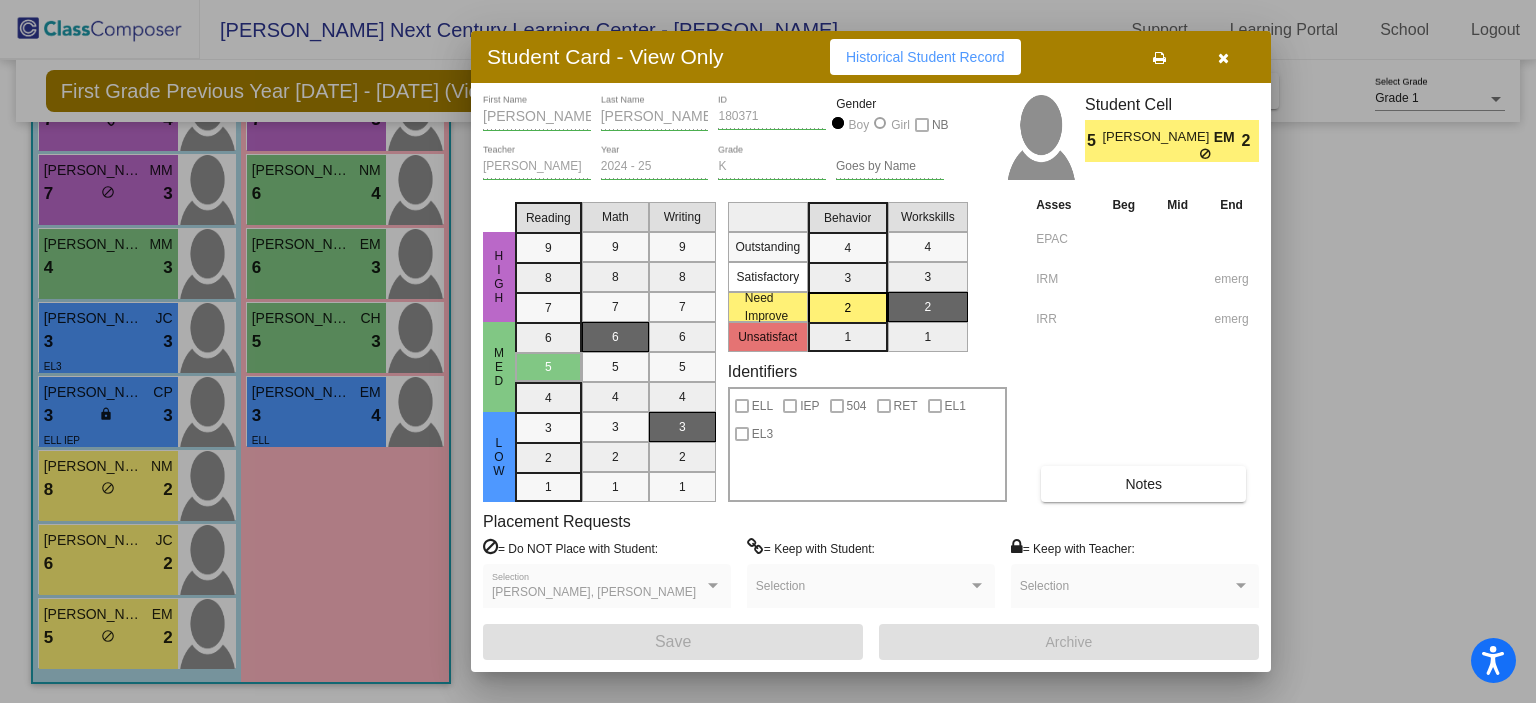 click at bounding box center [768, 351] 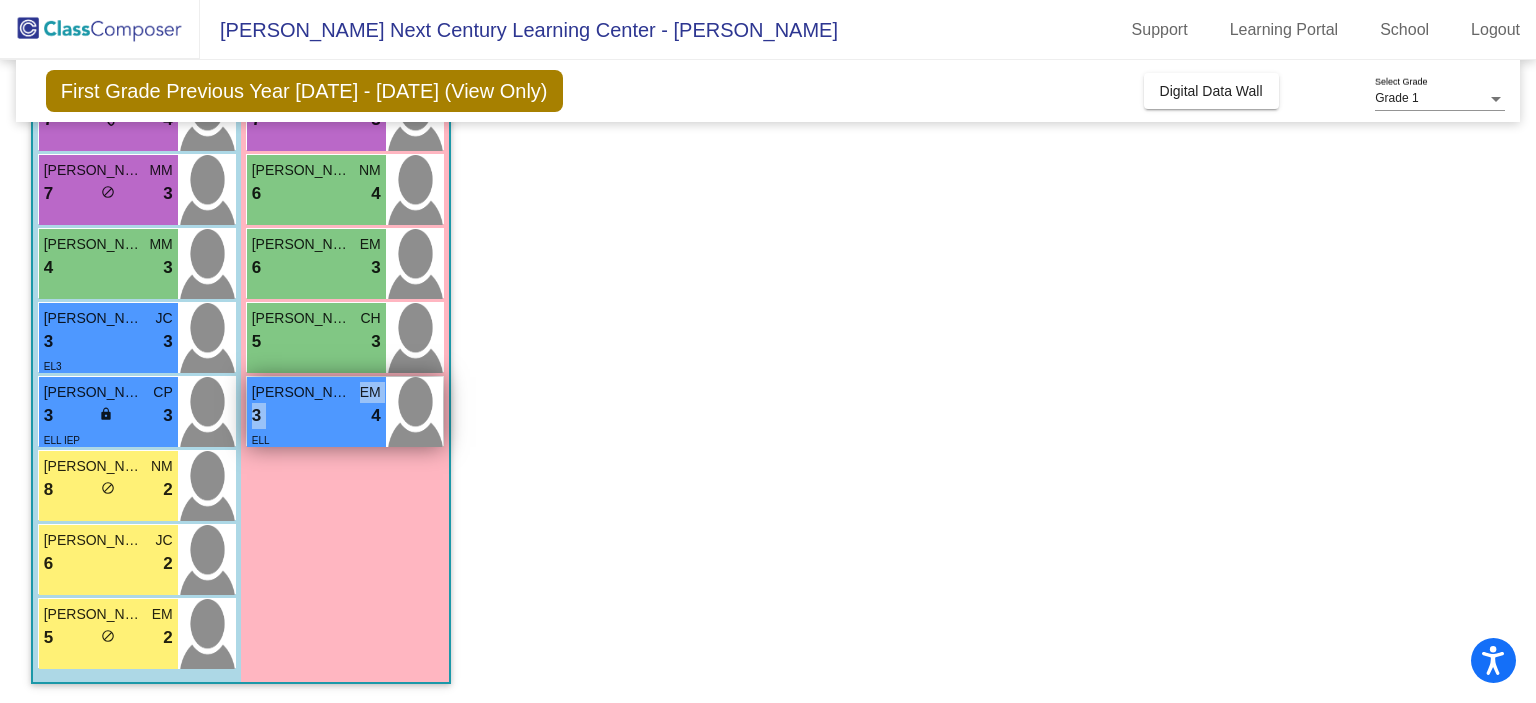click on "Nicole Avalos EM 3 lock do_not_disturb_alt 4 ELL" at bounding box center (316, 412) 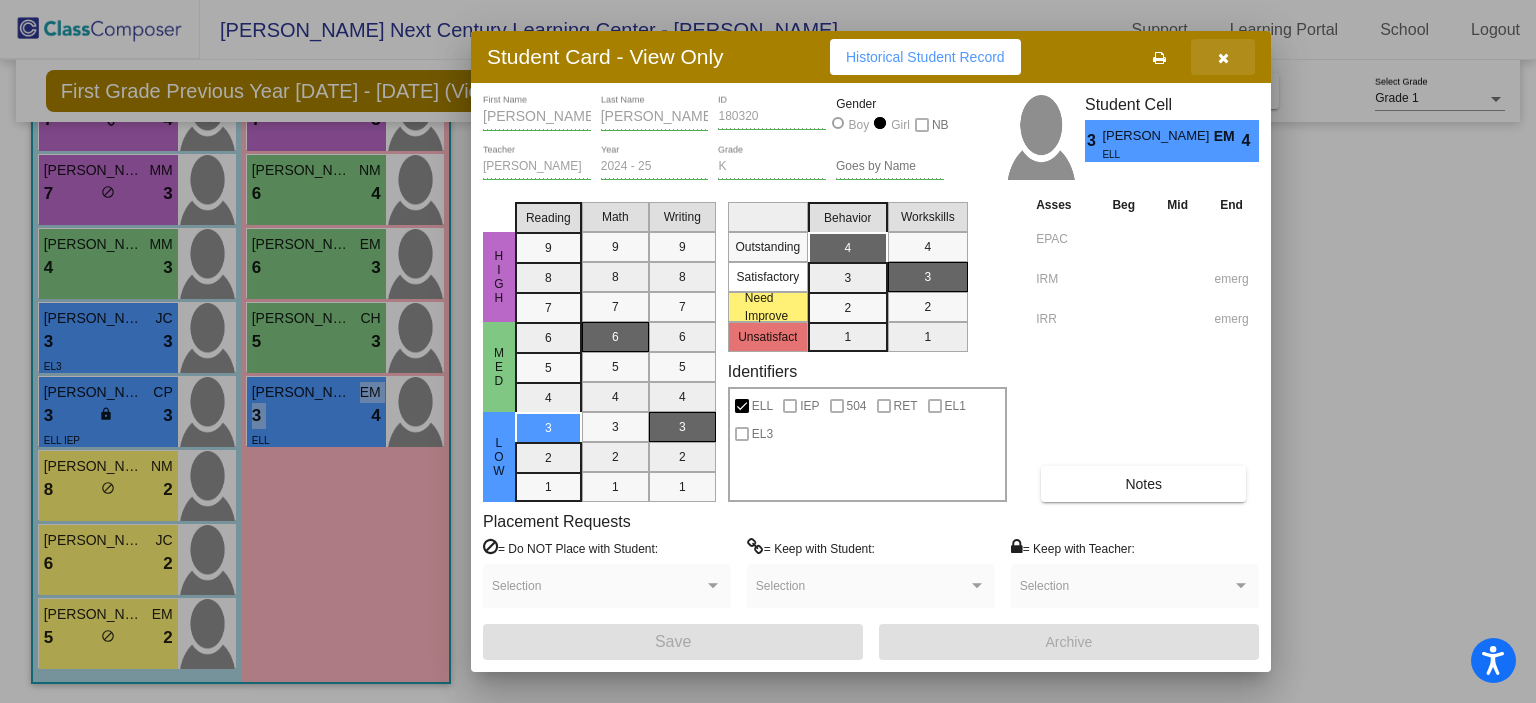 click at bounding box center (1223, 58) 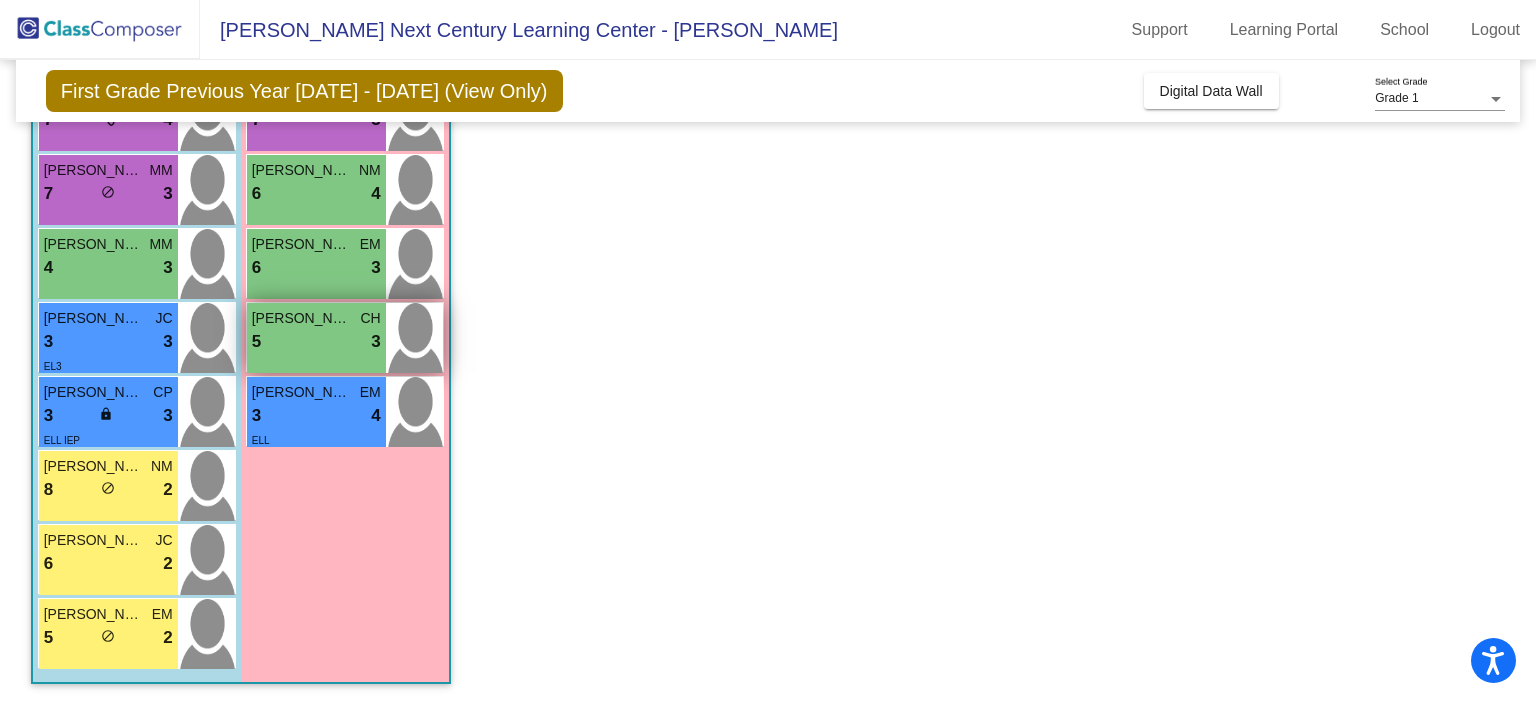 click on "5 lock do_not_disturb_alt 3" at bounding box center [316, 342] 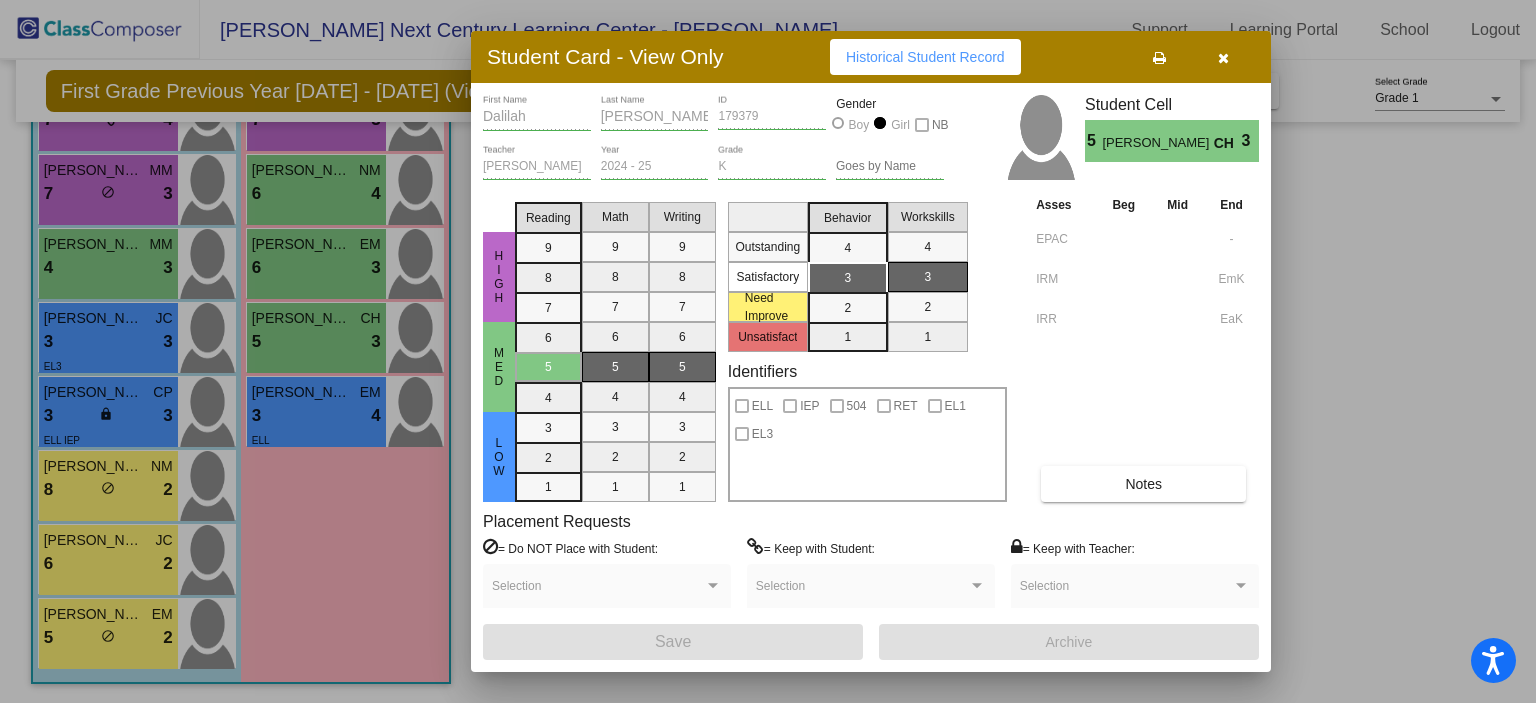 click at bounding box center (1223, 57) 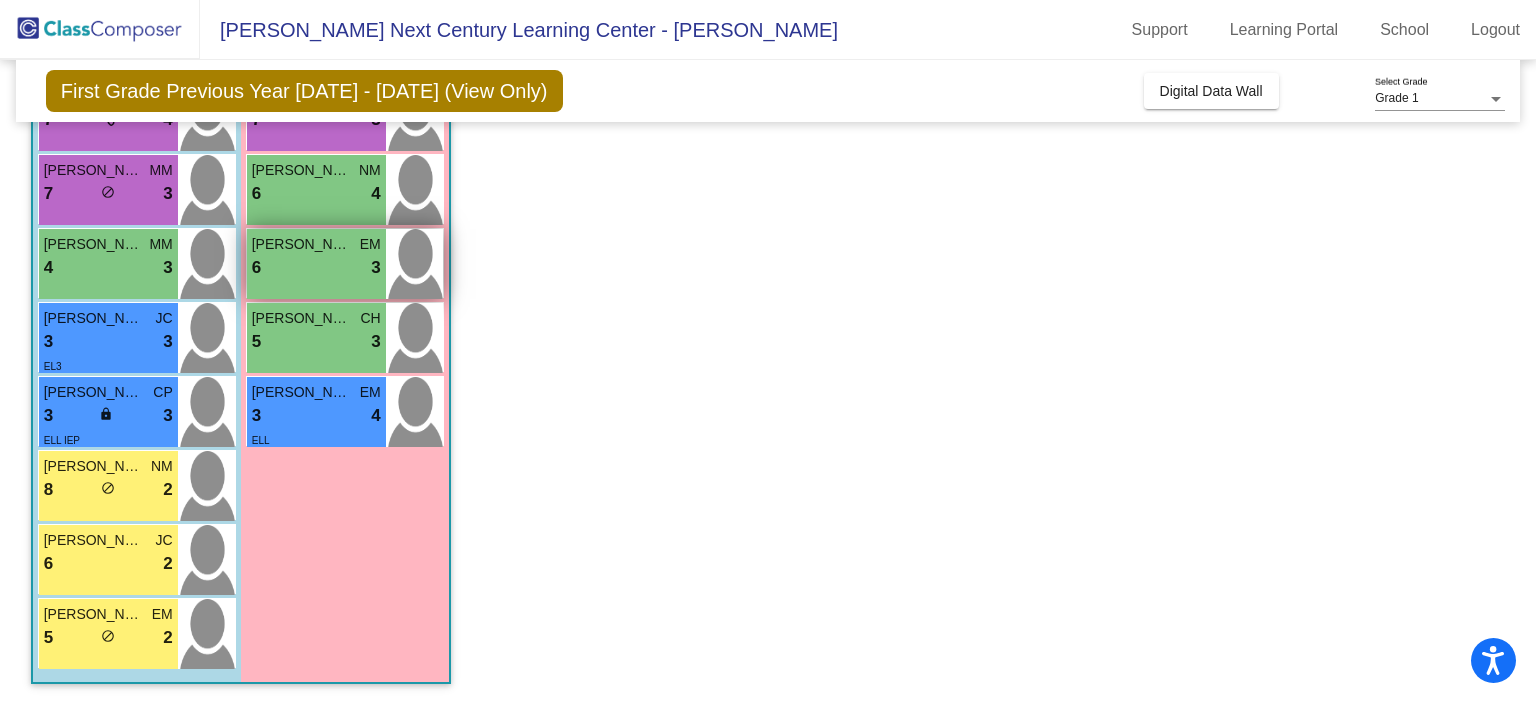 click on "Elsy Mendez" at bounding box center [302, 244] 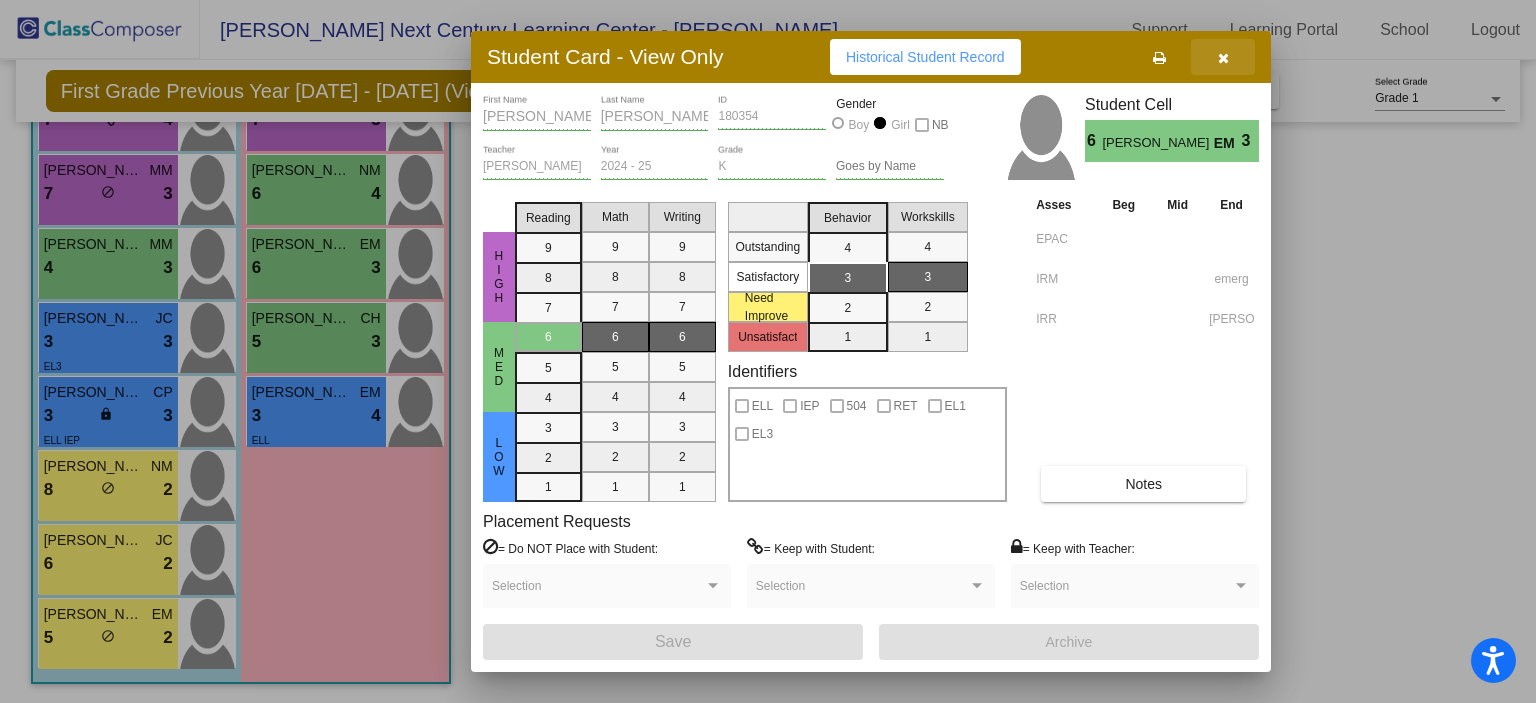 click at bounding box center (1223, 58) 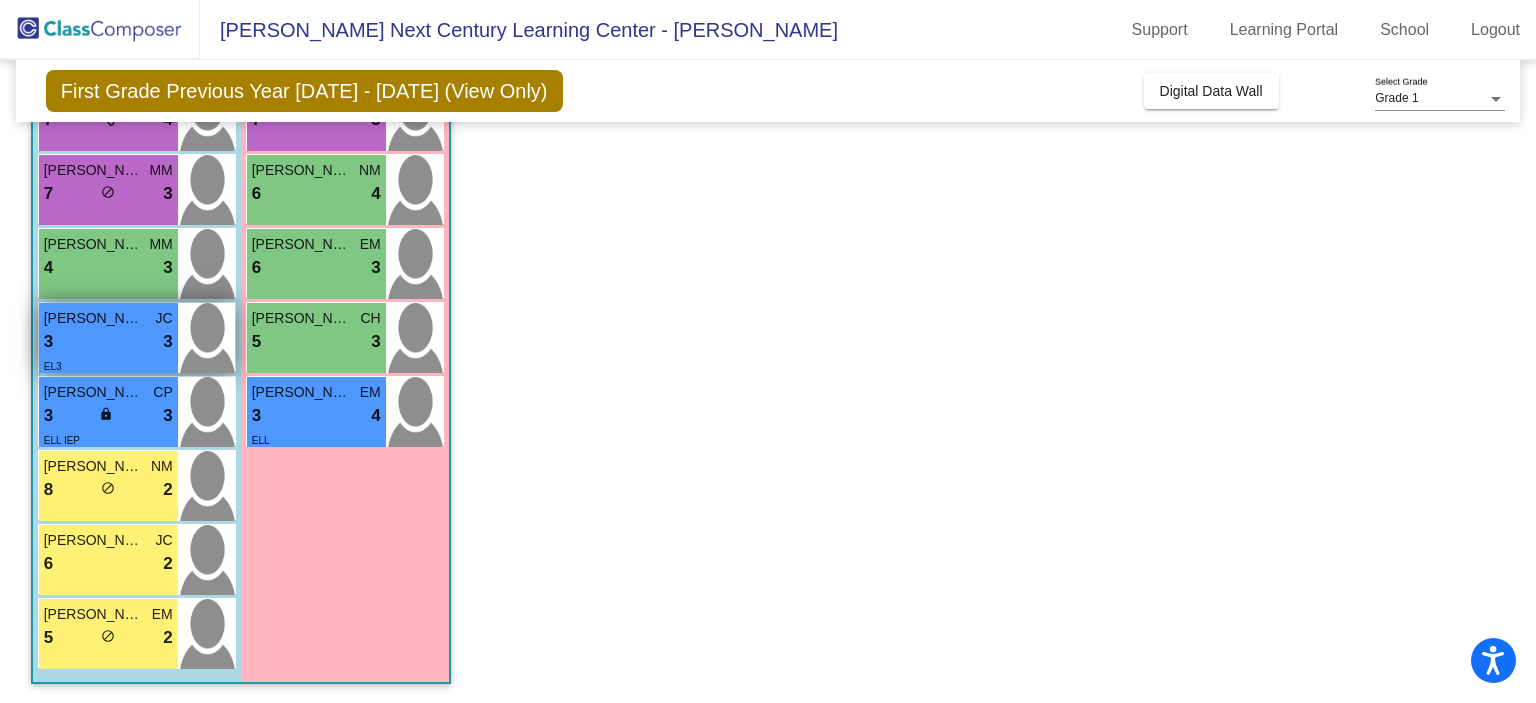 click on "3 lock do_not_disturb_alt 3" at bounding box center [108, 342] 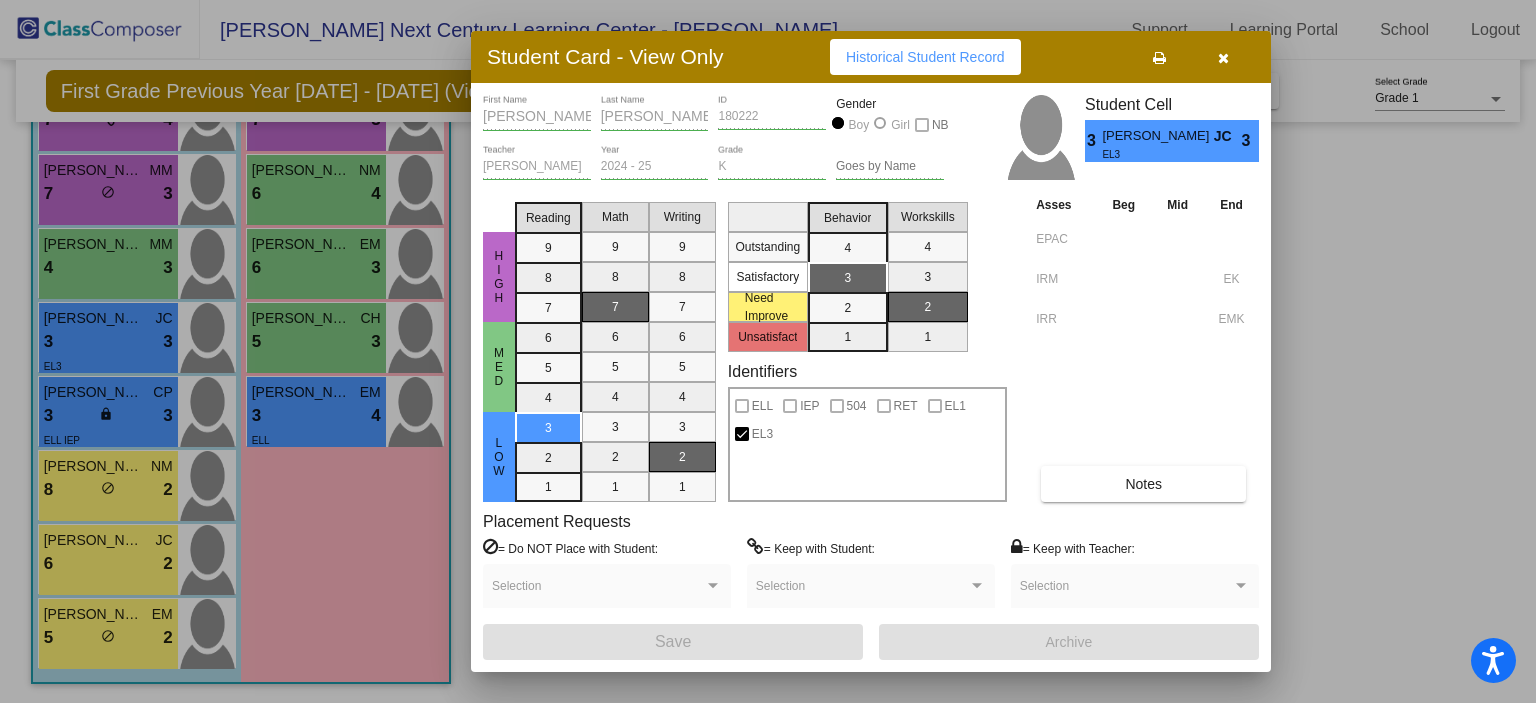 click at bounding box center [1223, 57] 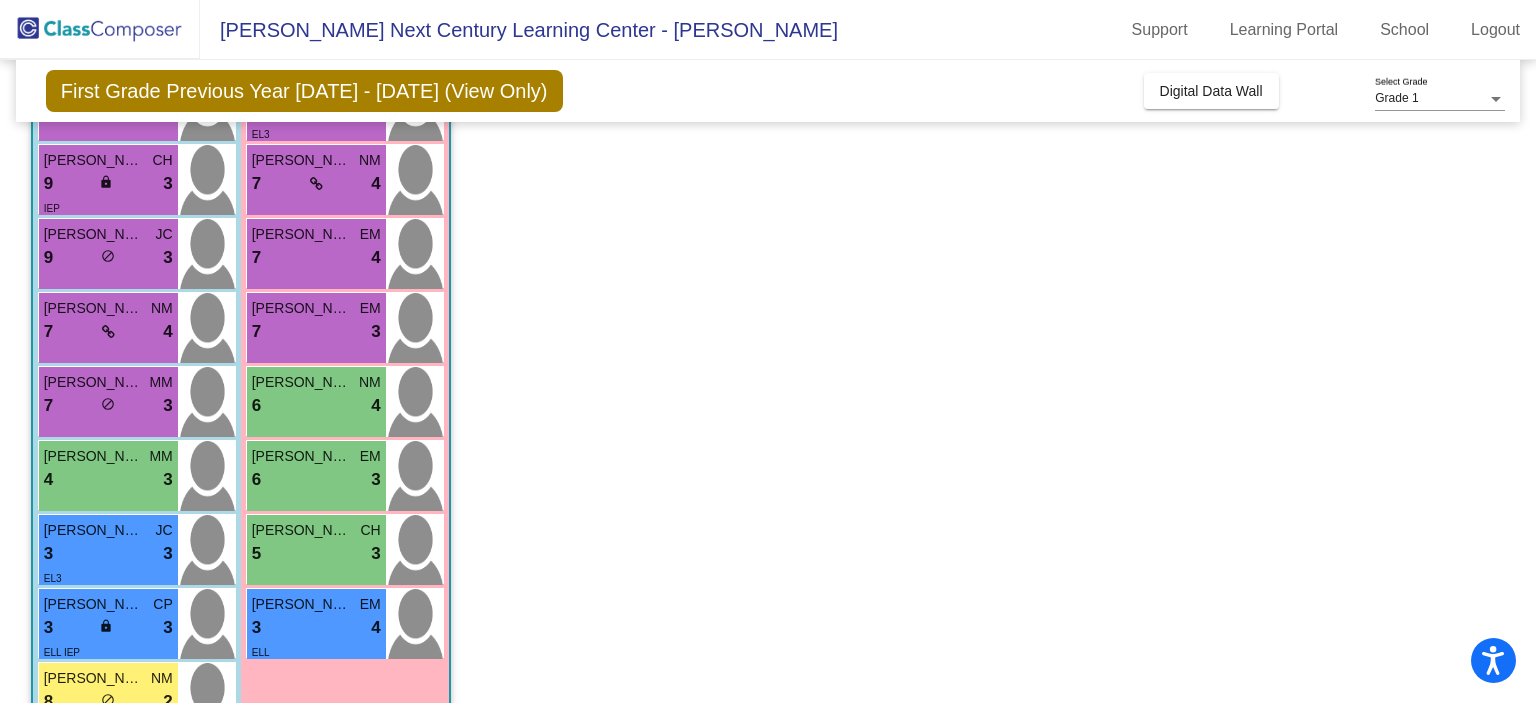scroll, scrollTop: 136, scrollLeft: 0, axis: vertical 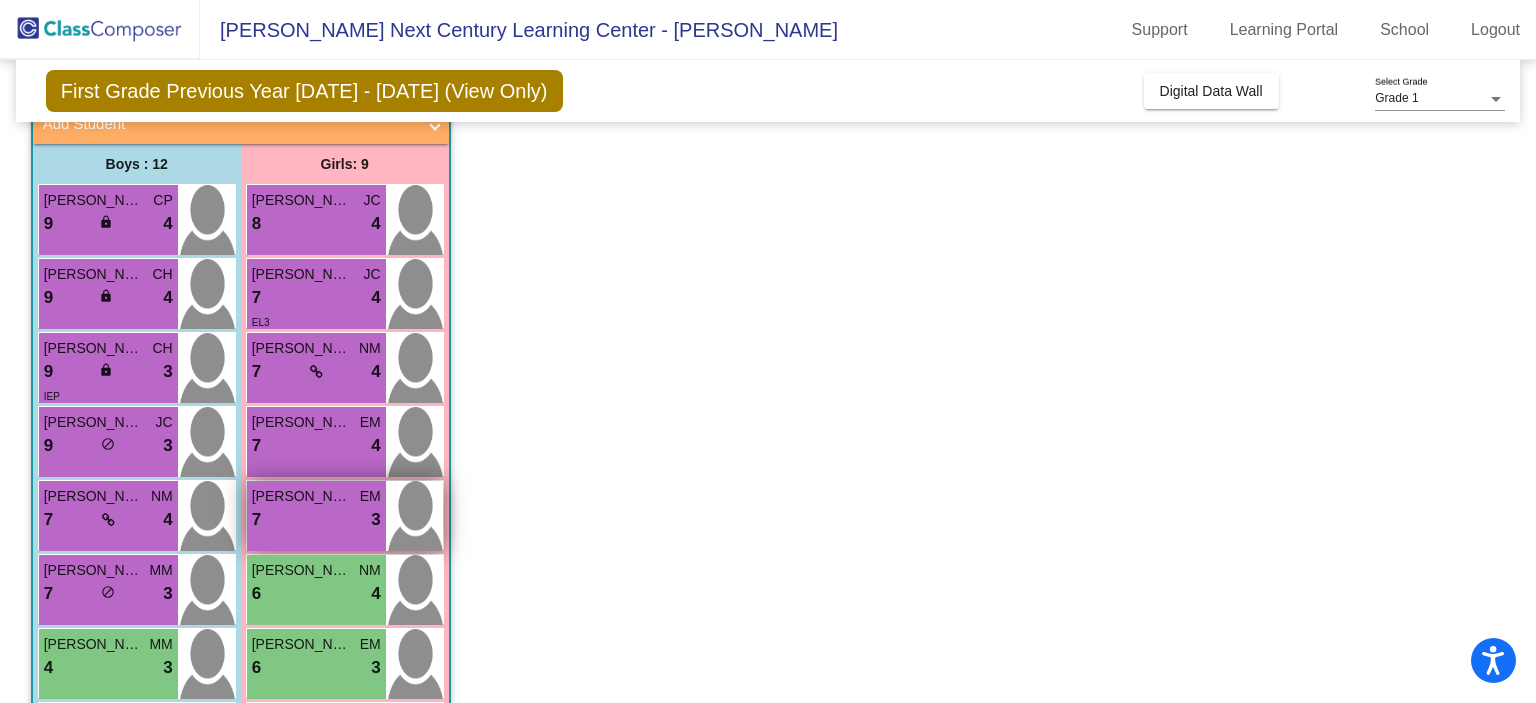 click on "Mia Gomez-Garcia" at bounding box center [302, 496] 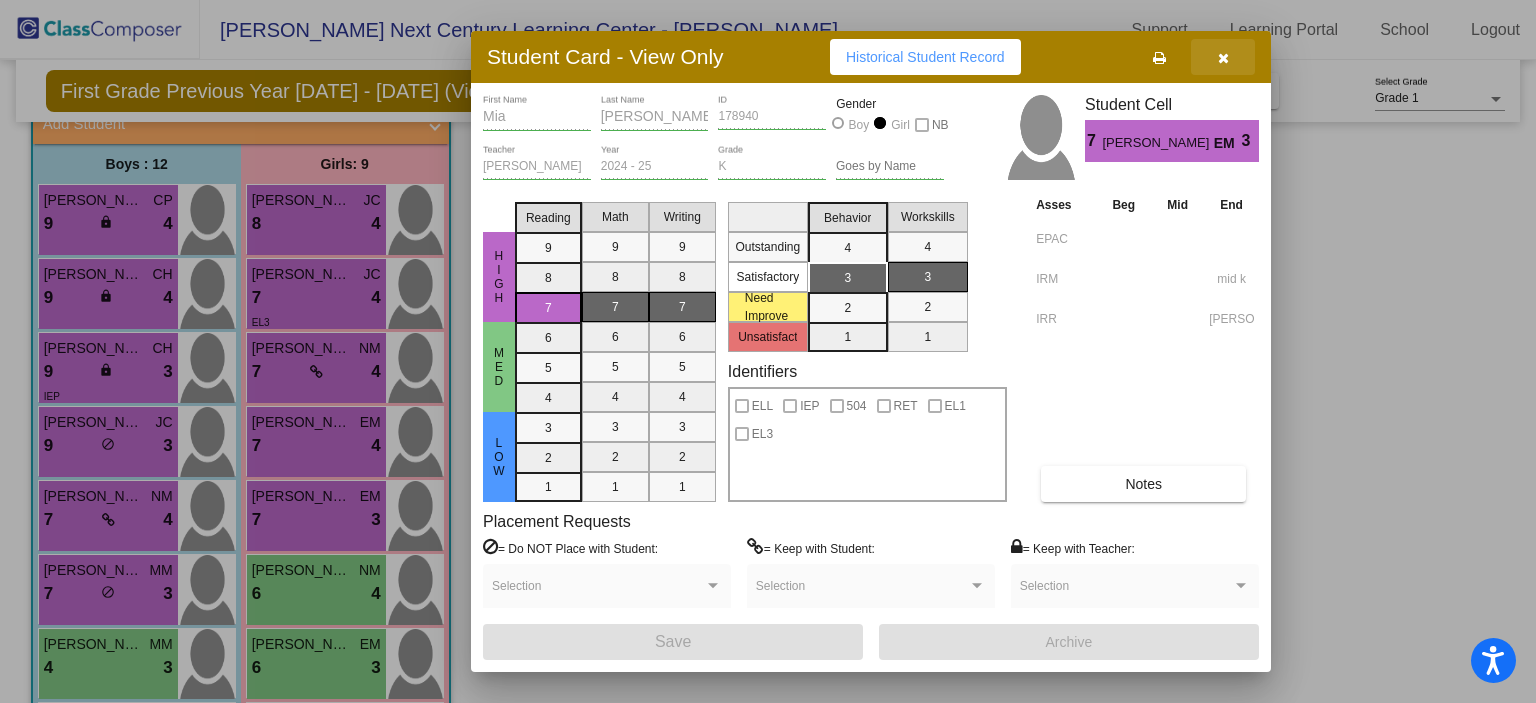 click at bounding box center (1223, 57) 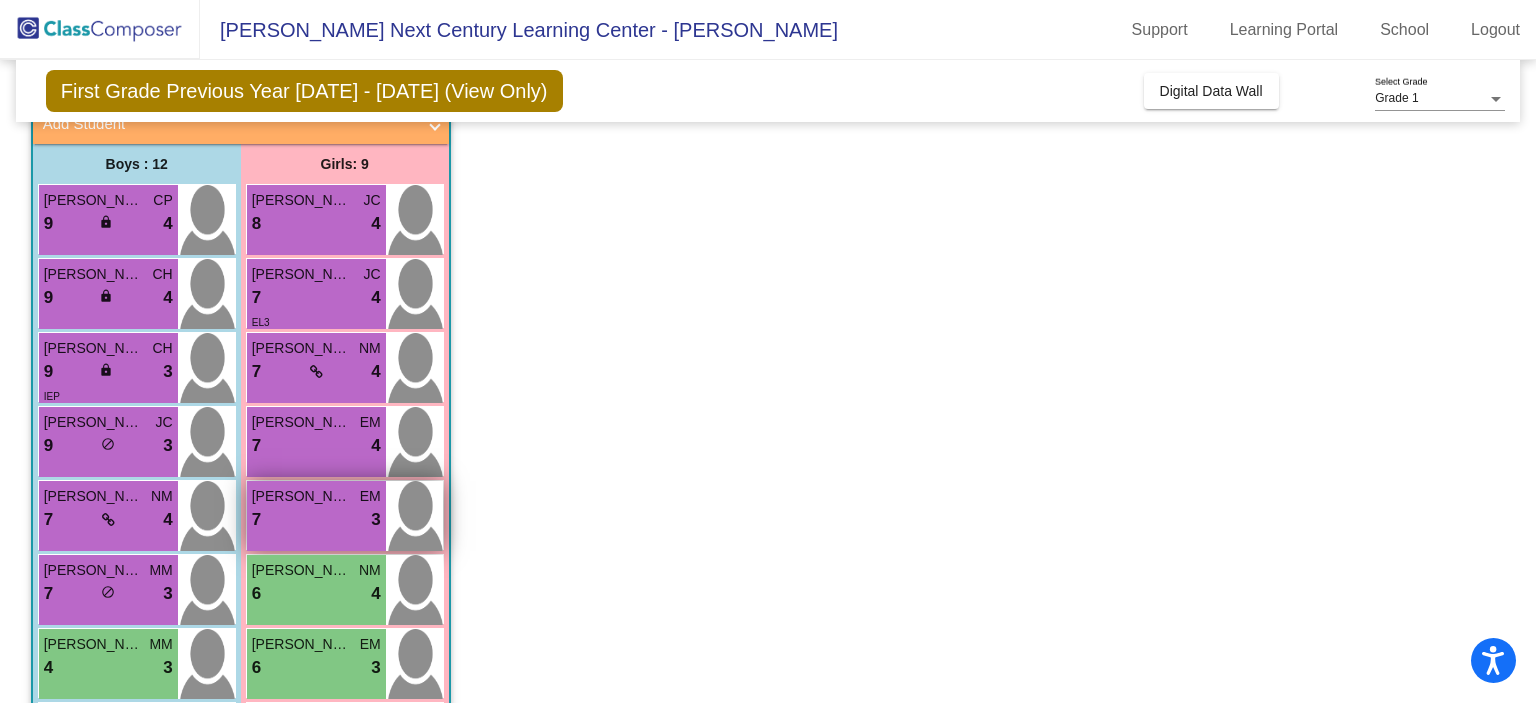 click on "Mia Gomez-Garcia EM 7 lock do_not_disturb_alt 3" at bounding box center [316, 516] 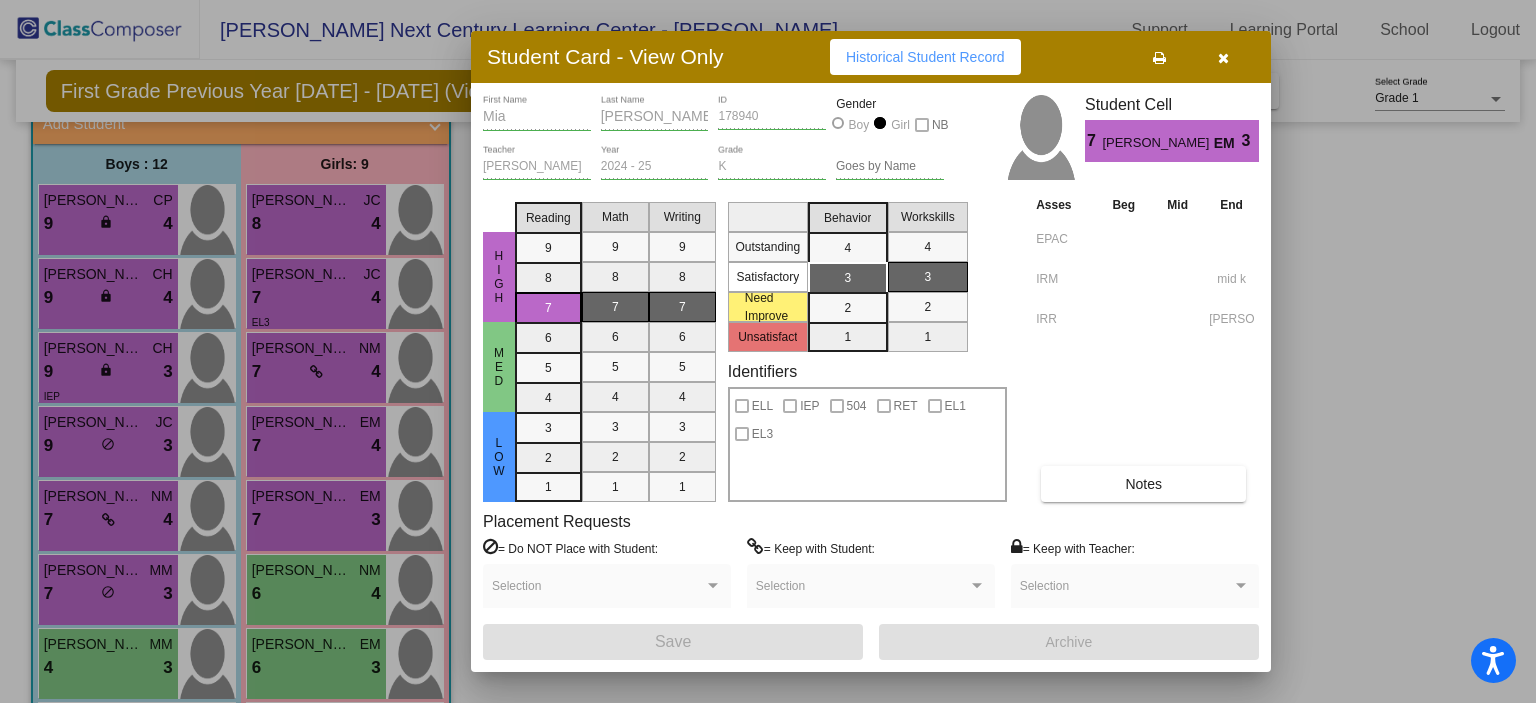 click at bounding box center [768, 351] 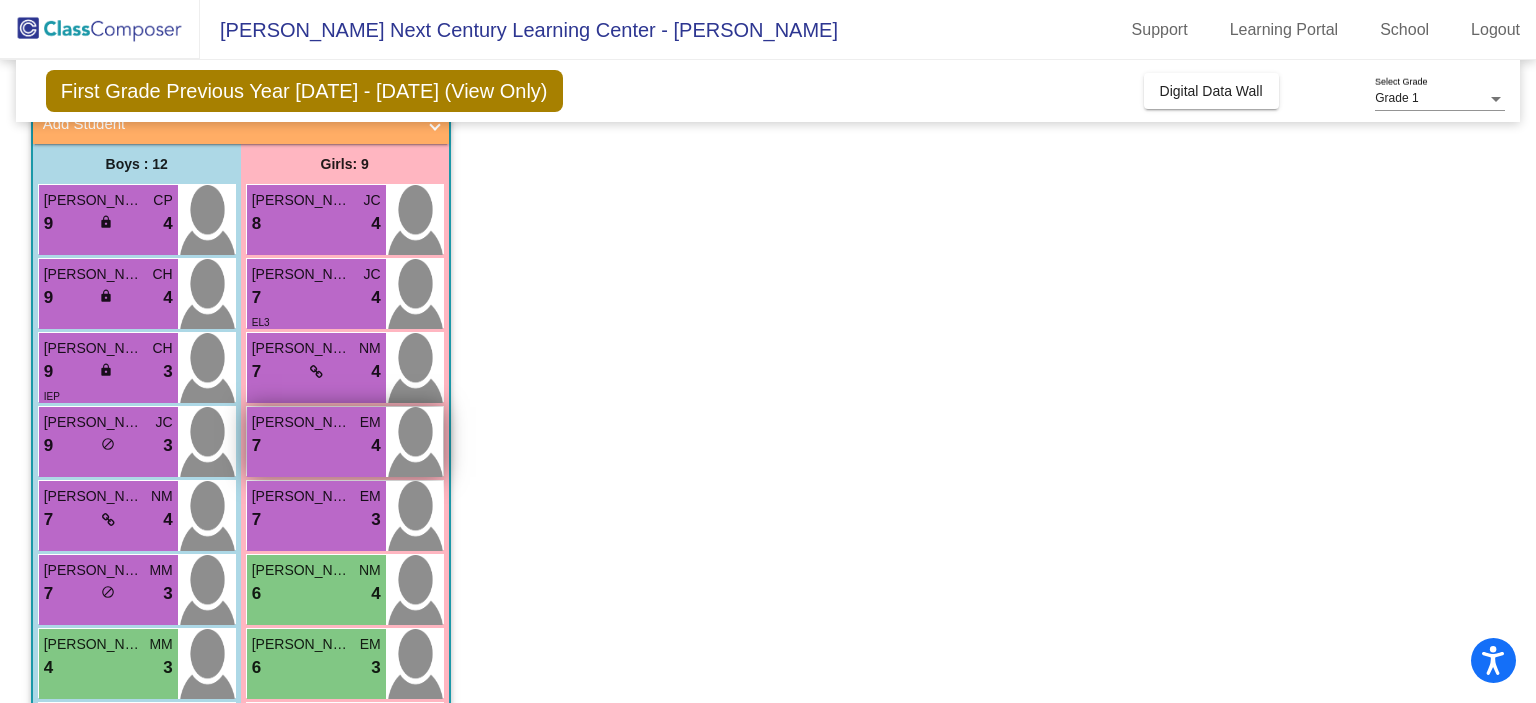 click on "7 lock do_not_disturb_alt 4" at bounding box center [316, 446] 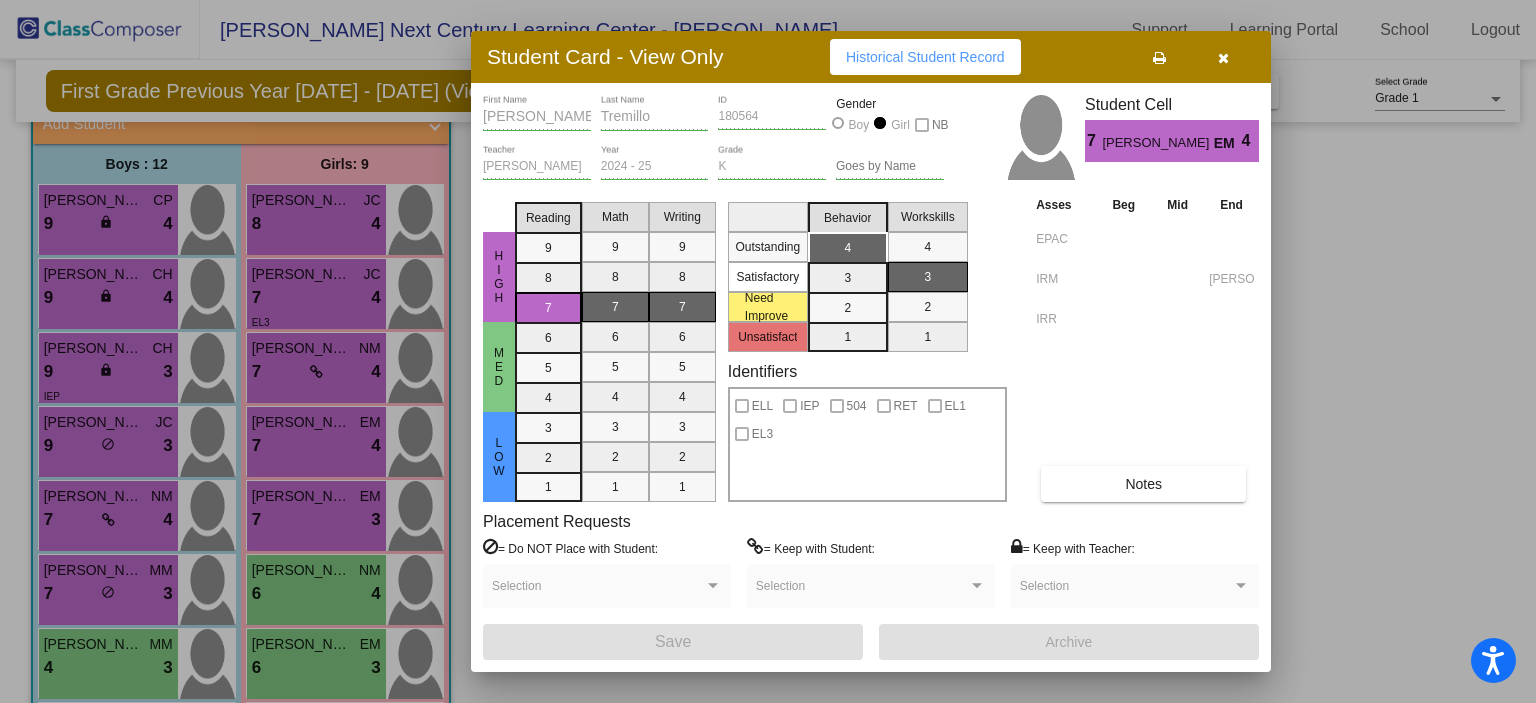 click at bounding box center (1223, 57) 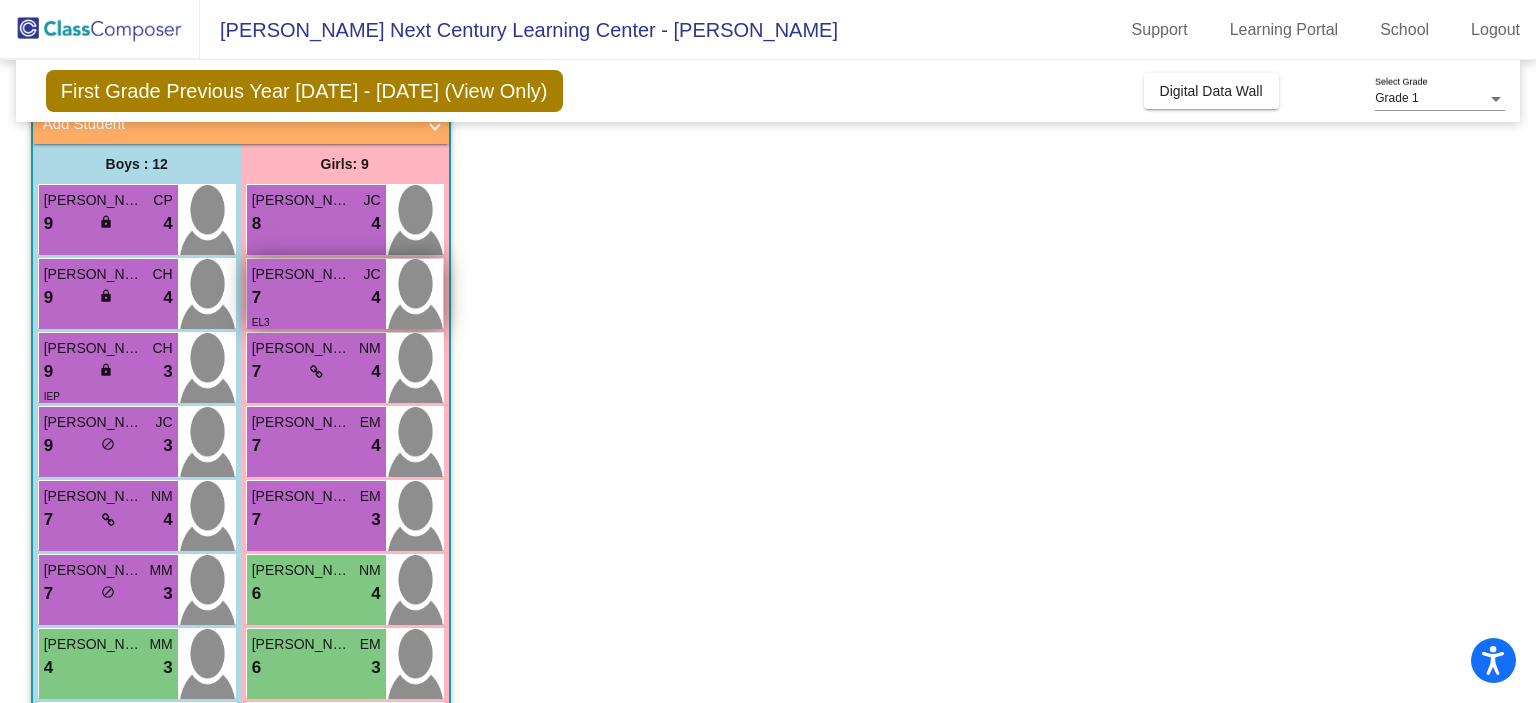 click on "Camila Rubalcava" at bounding box center [302, 274] 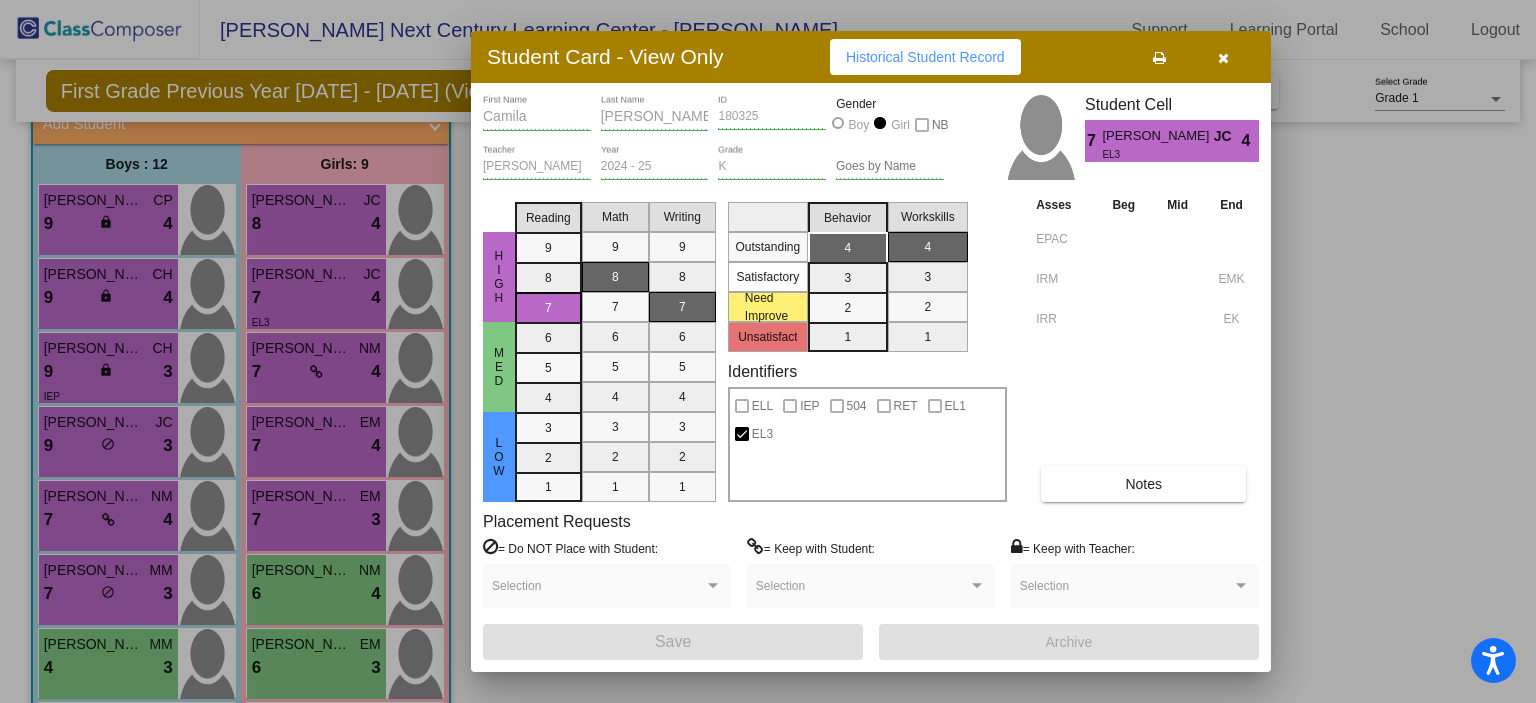 click at bounding box center [1223, 58] 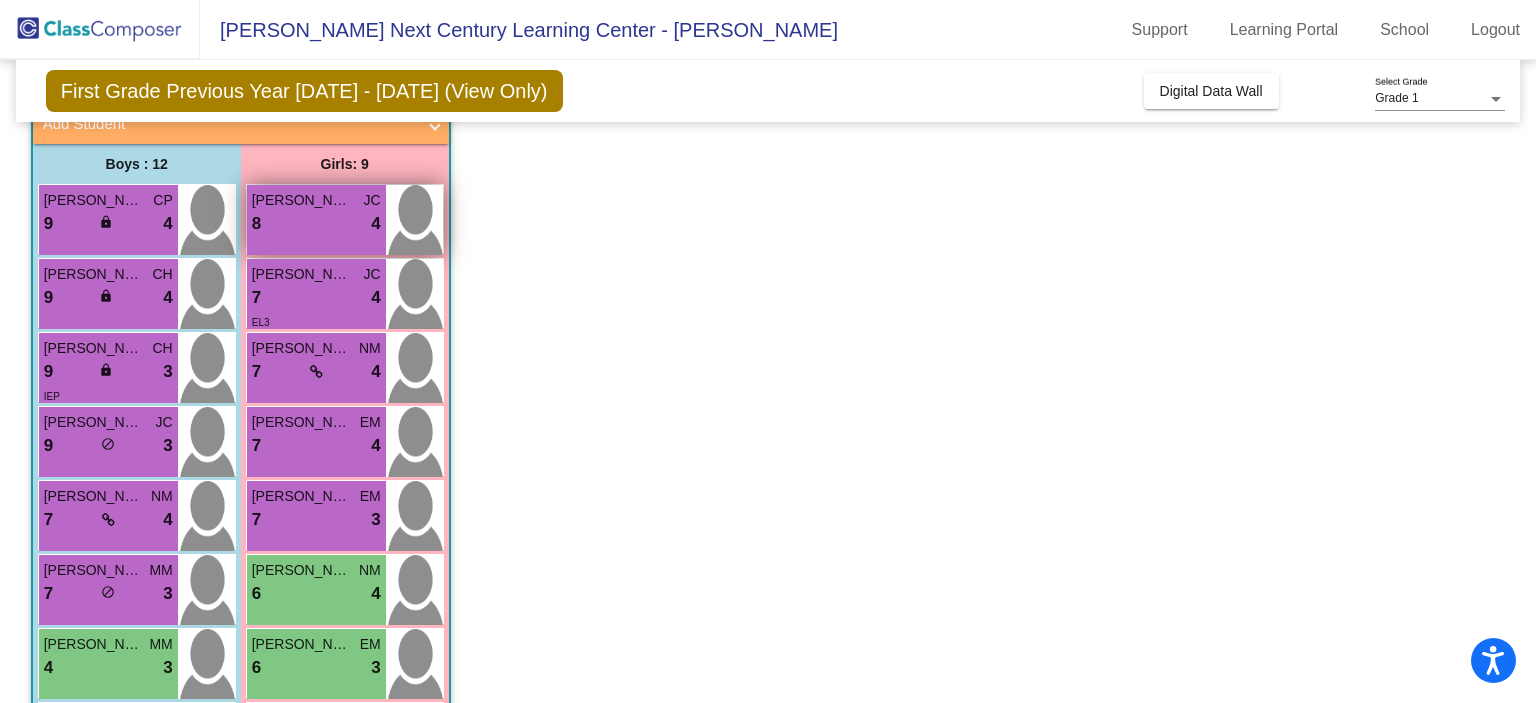 click on "8 lock do_not_disturb_alt 4" at bounding box center (316, 224) 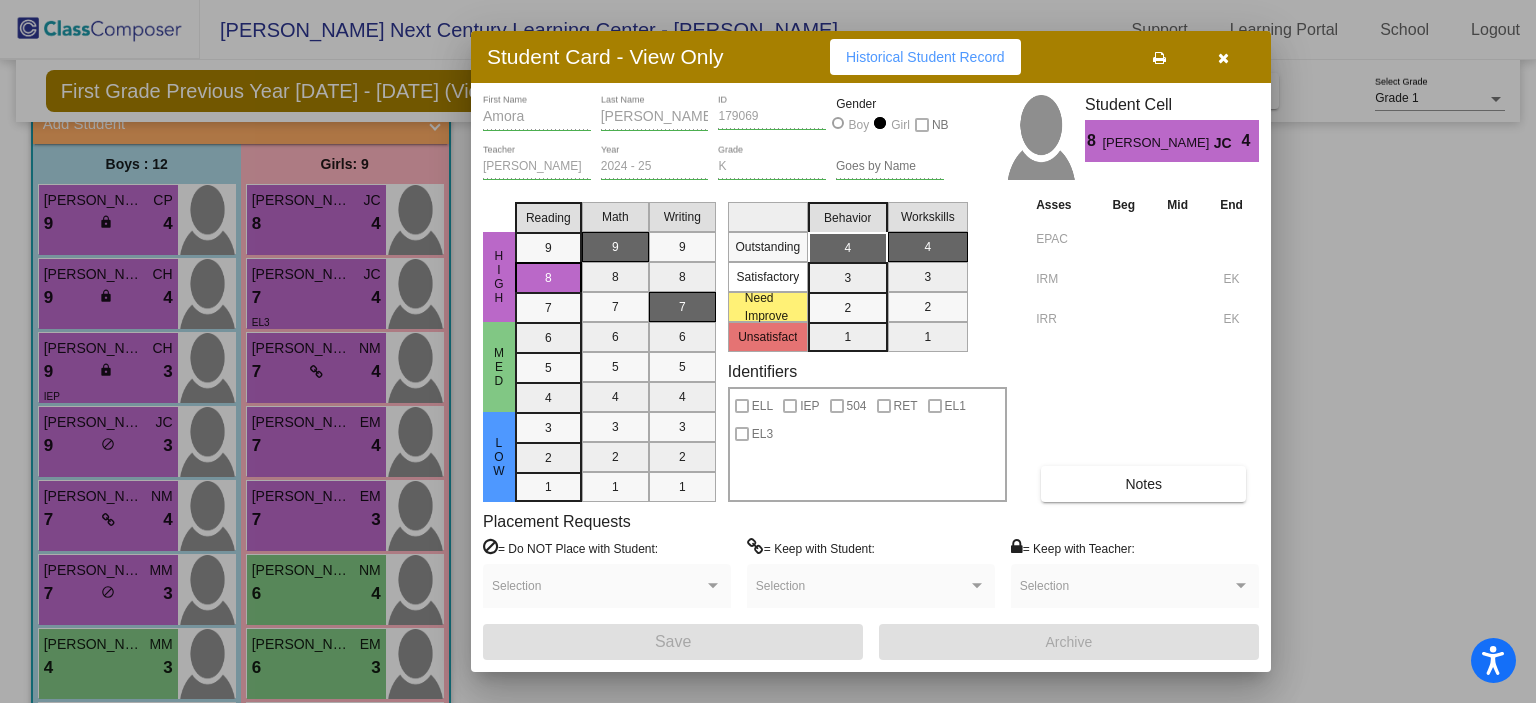 click at bounding box center (1223, 57) 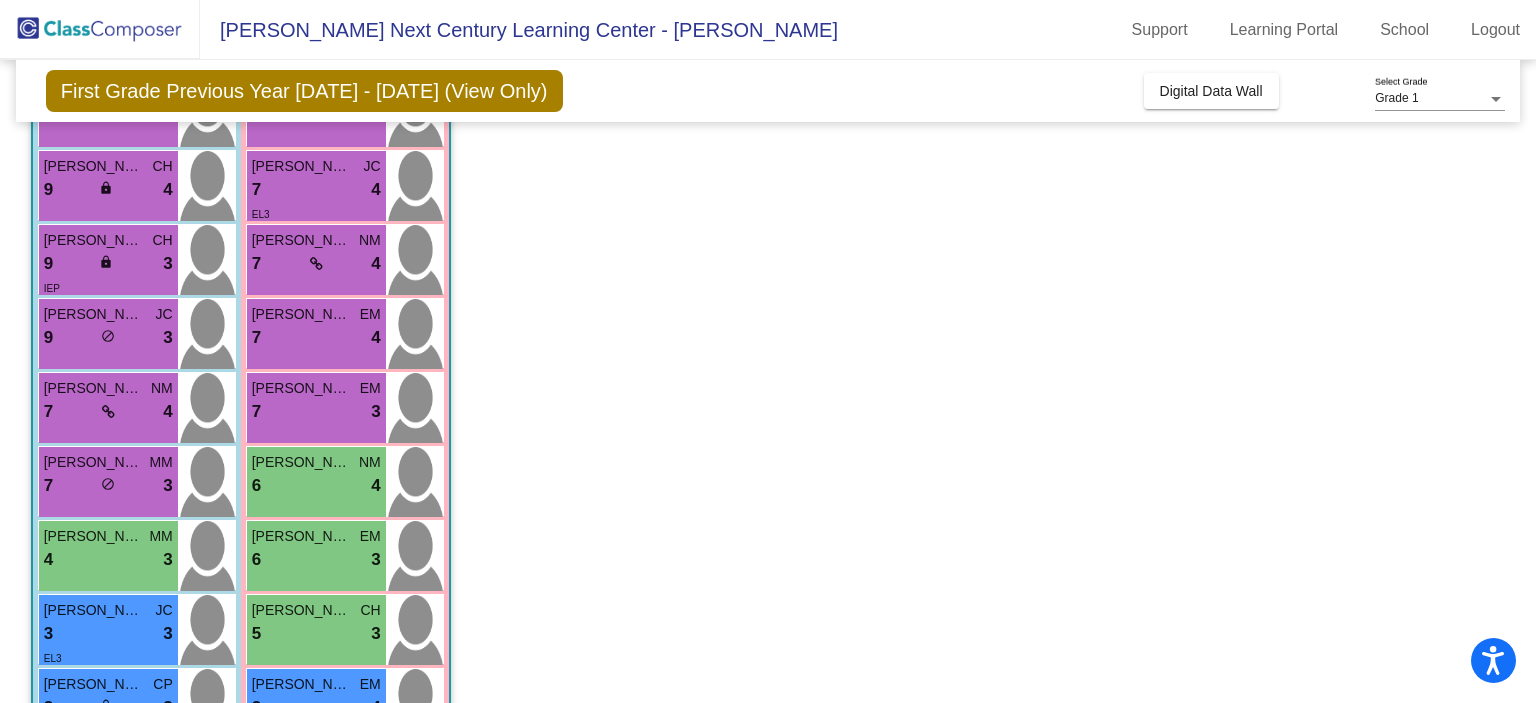 scroll, scrollTop: 536, scrollLeft: 0, axis: vertical 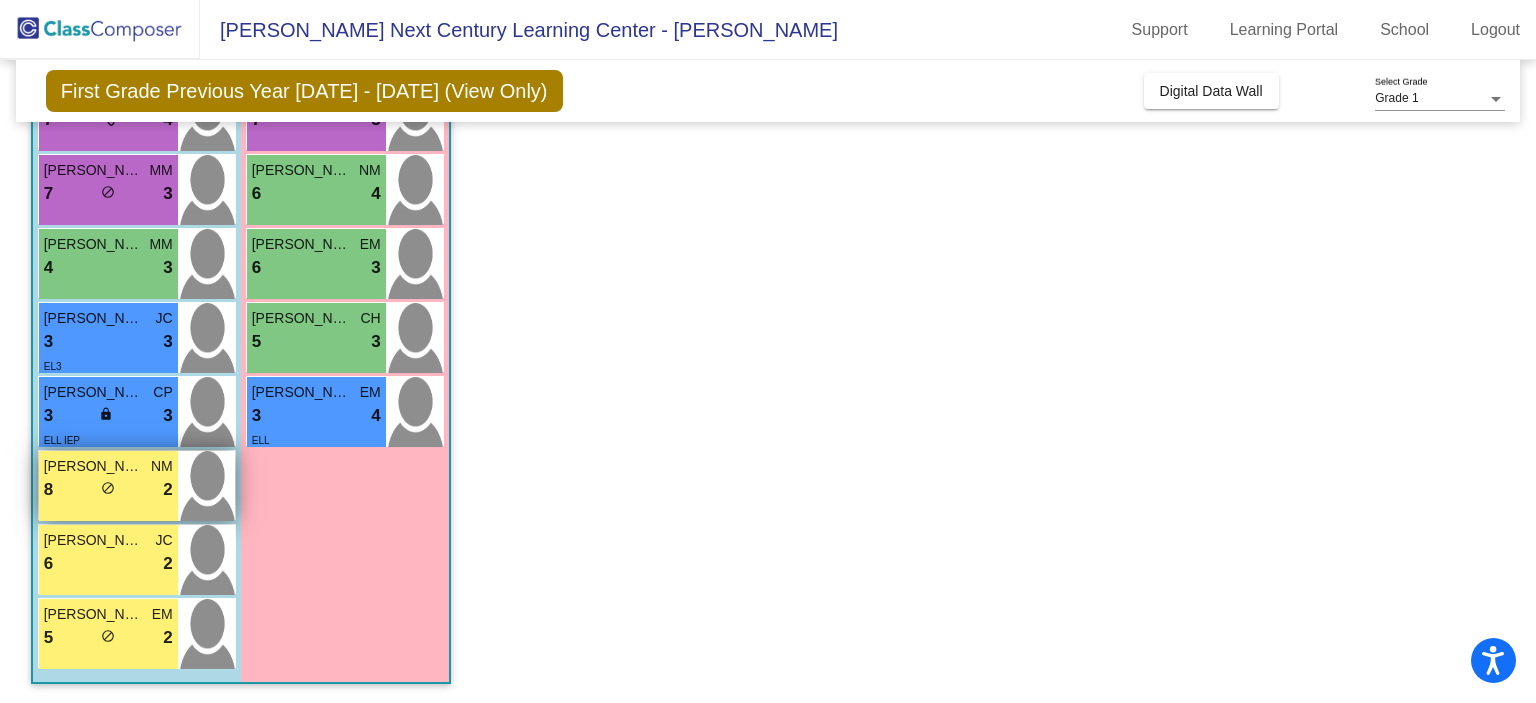 click on "8 lock do_not_disturb_alt 2" at bounding box center (108, 490) 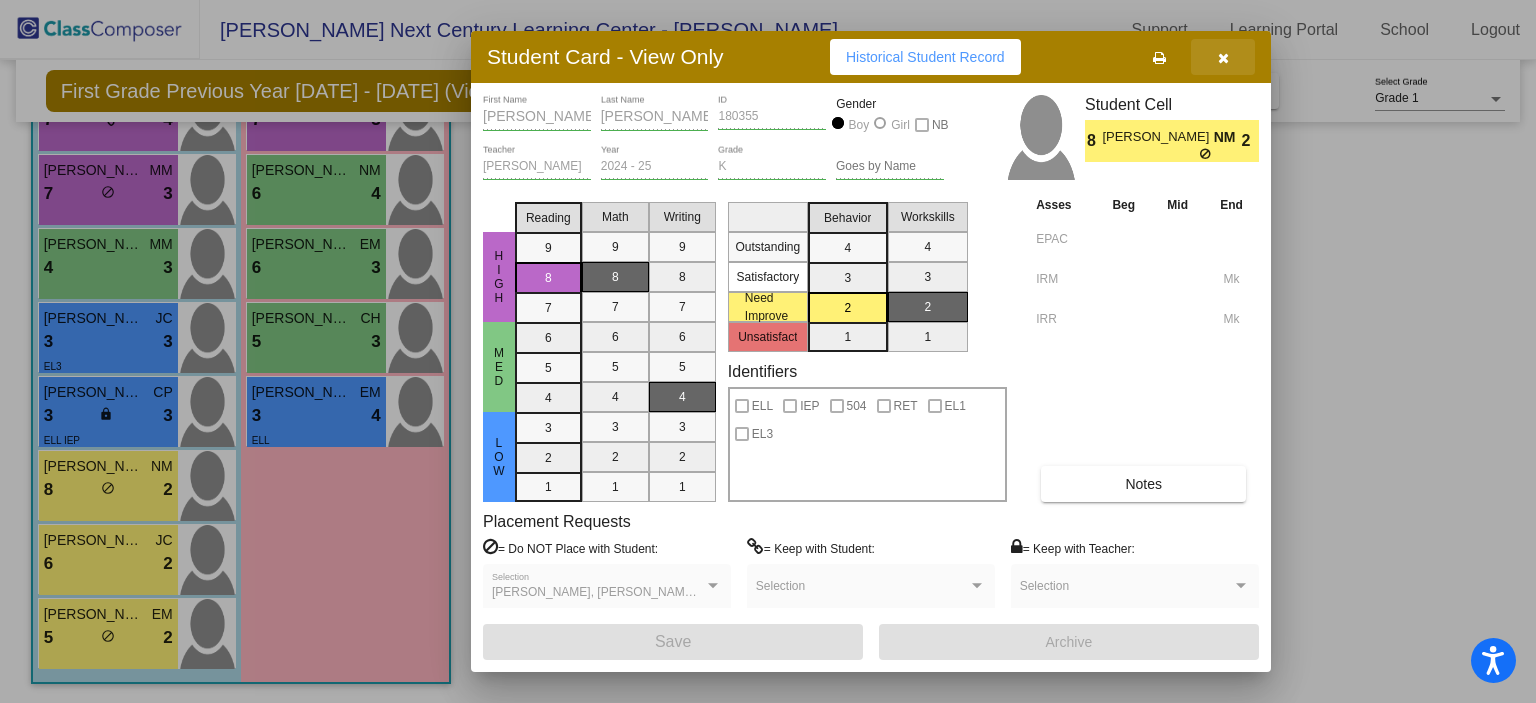 click at bounding box center (1223, 58) 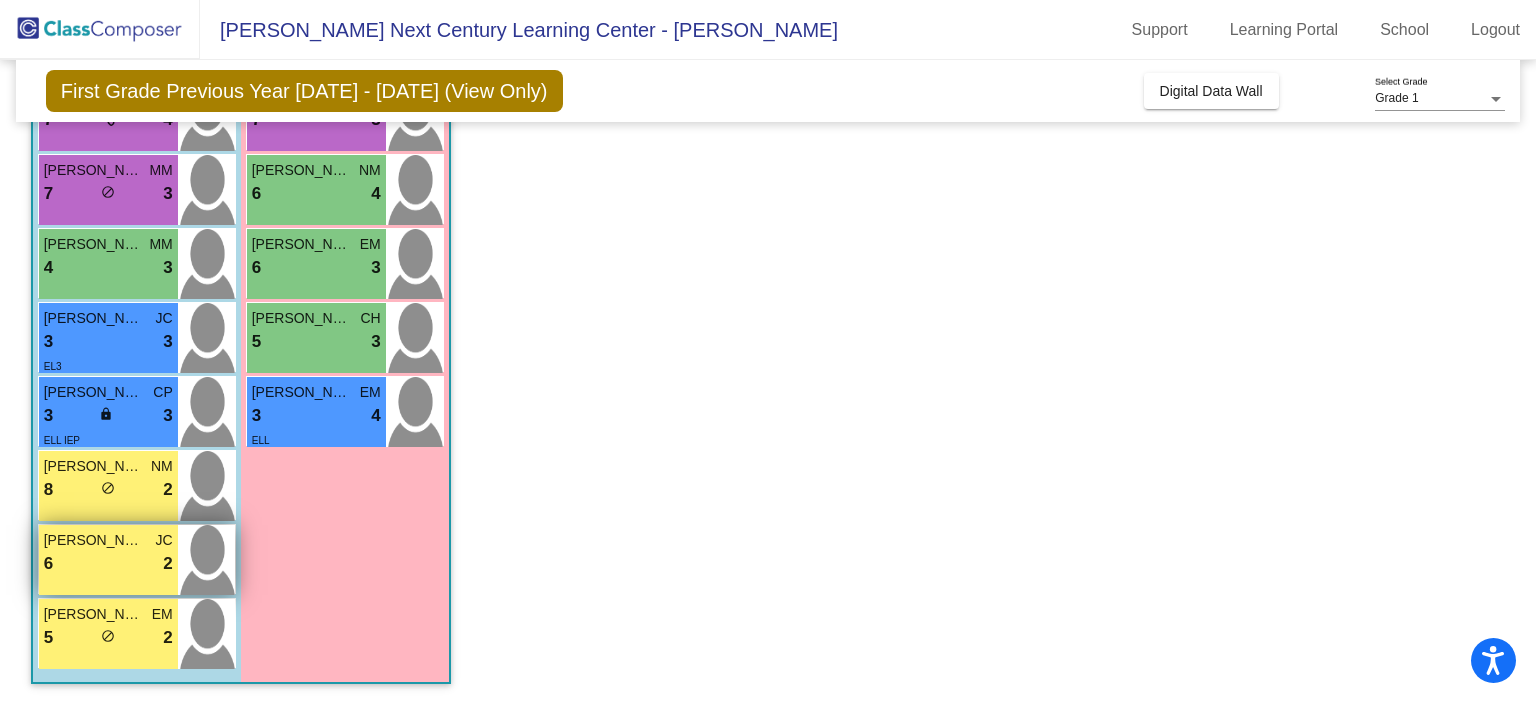 scroll, scrollTop: 436, scrollLeft: 0, axis: vertical 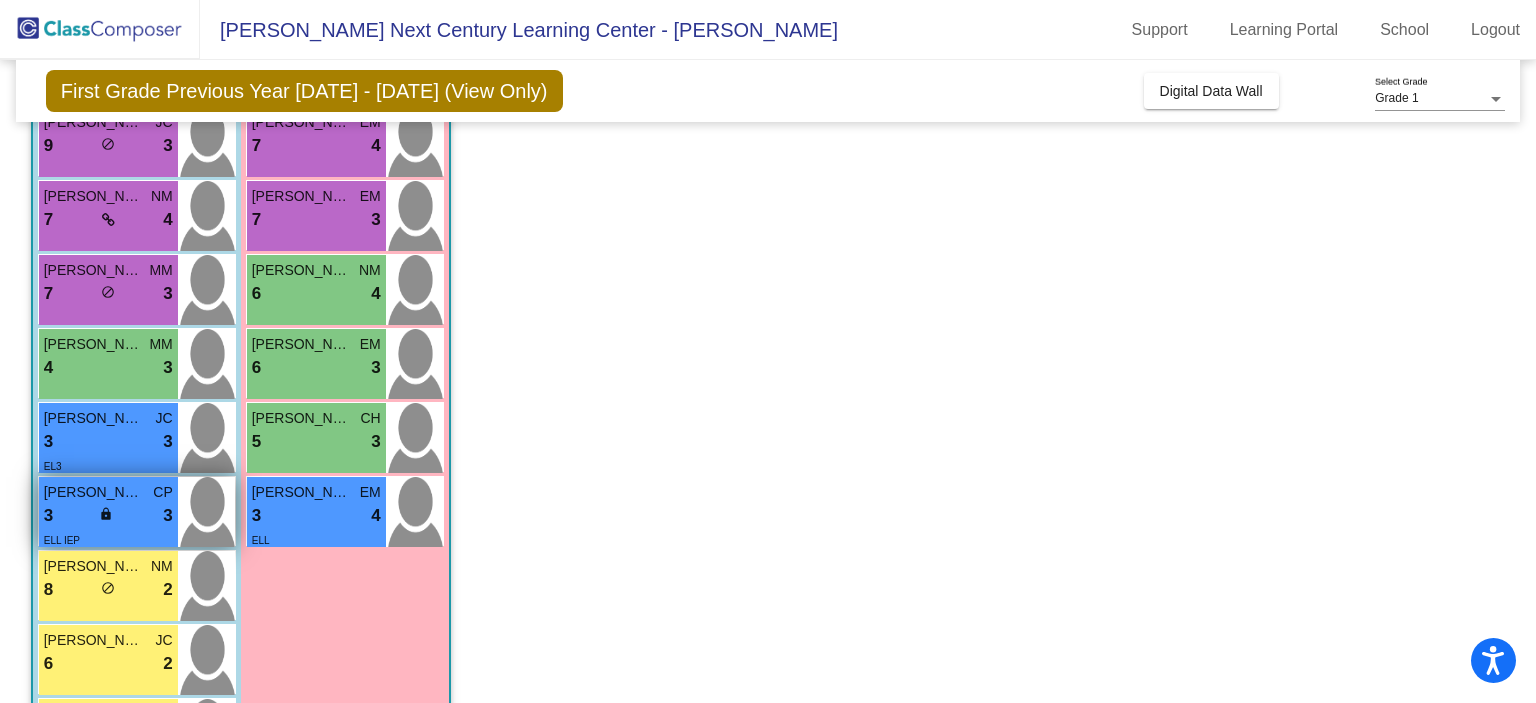 click on "lock" at bounding box center (106, 514) 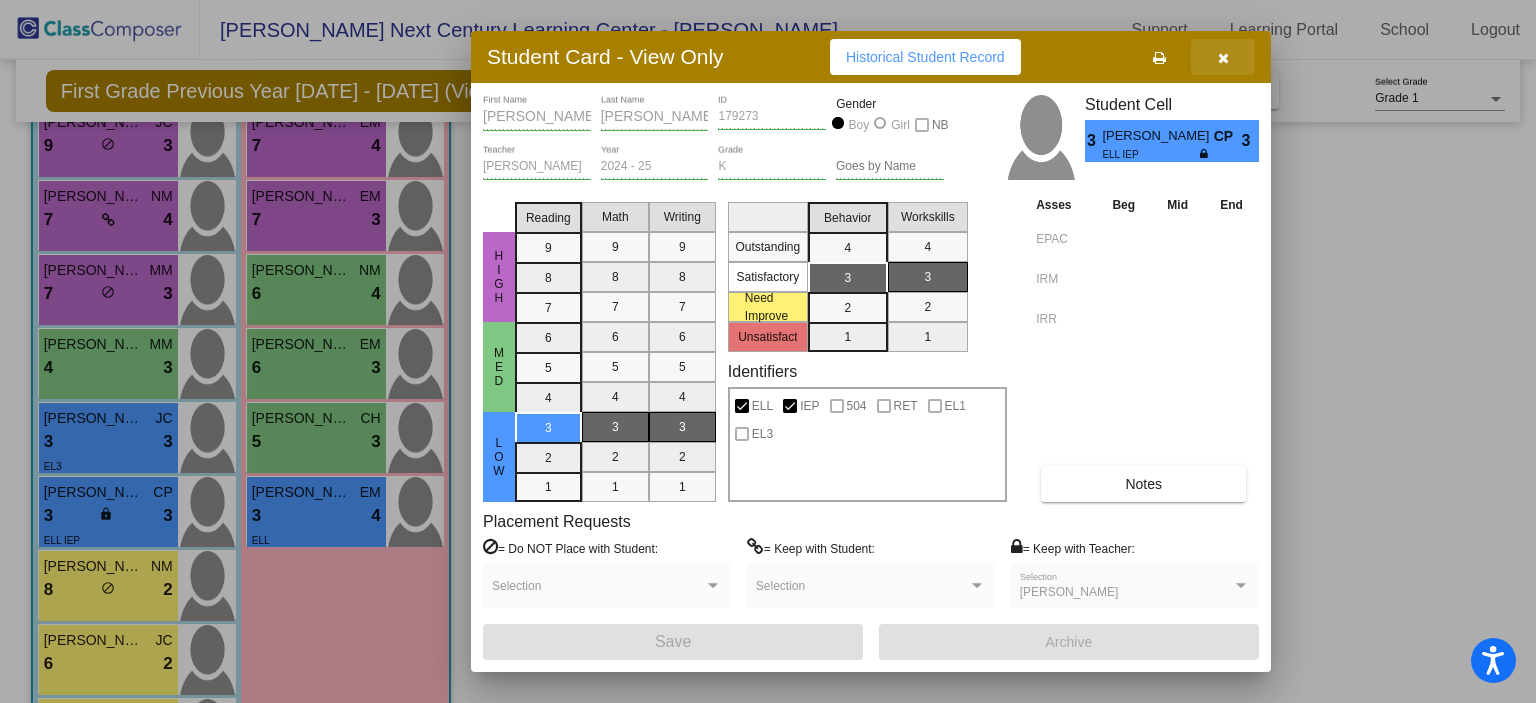 click at bounding box center [1223, 57] 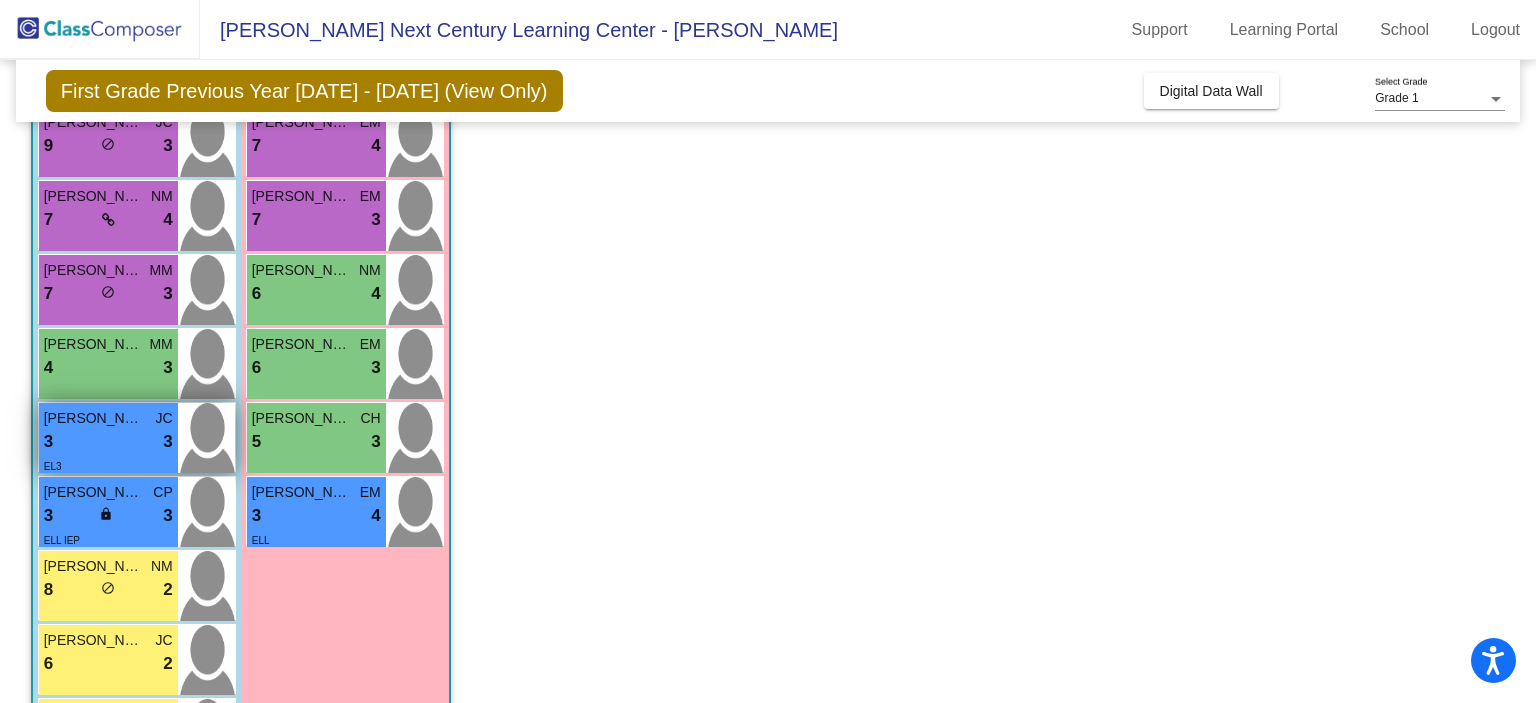 click on "3 lock do_not_disturb_alt 3" at bounding box center [108, 442] 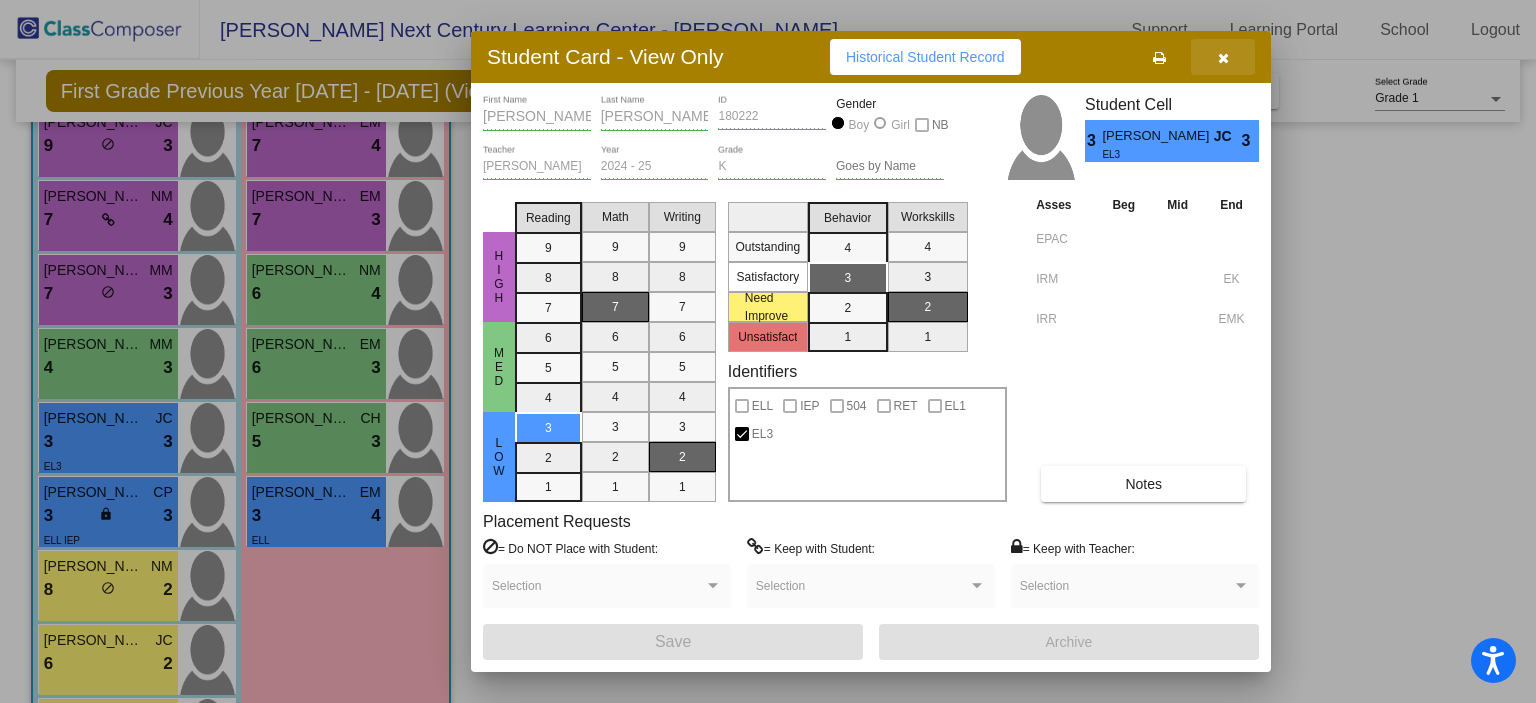 click at bounding box center [1223, 57] 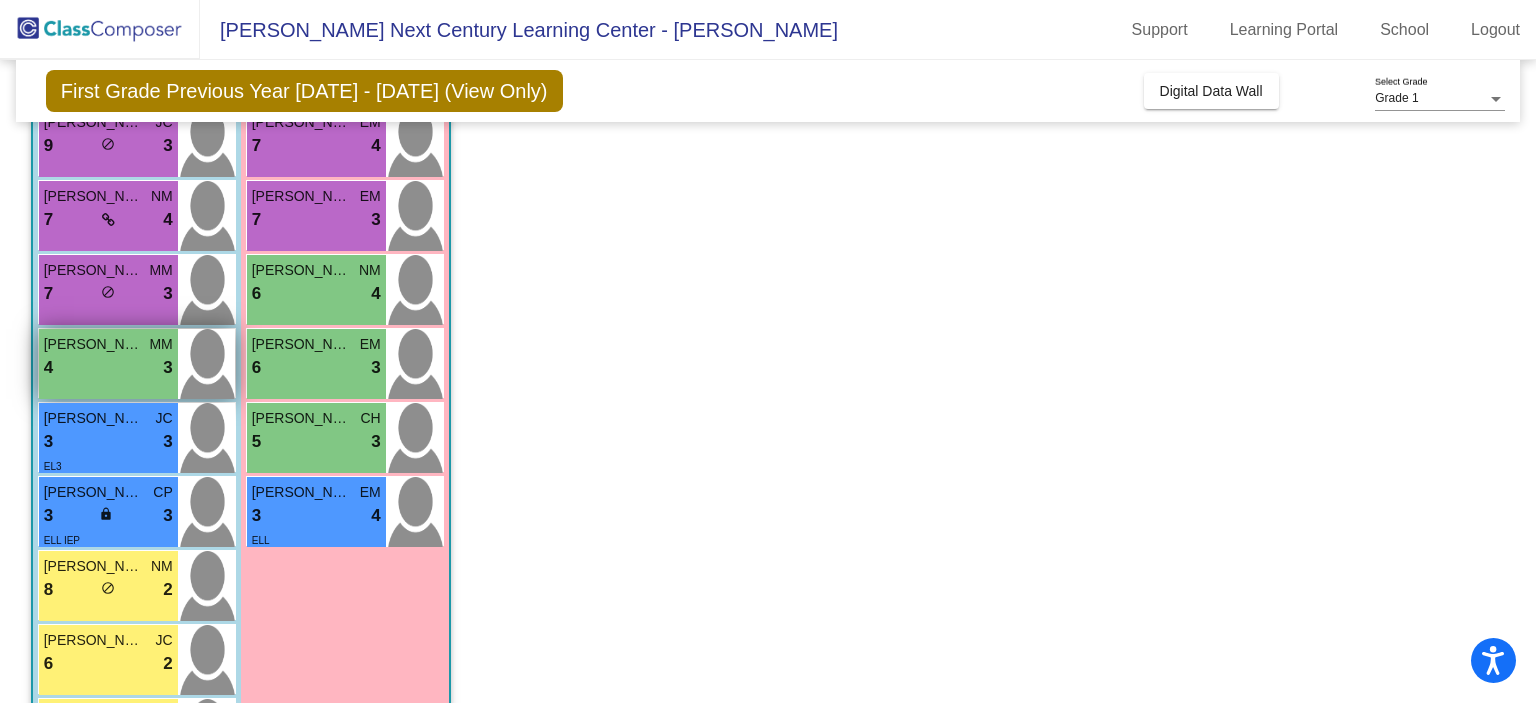 drag, startPoint x: 132, startPoint y: 365, endPoint x: 144, endPoint y: 362, distance: 12.369317 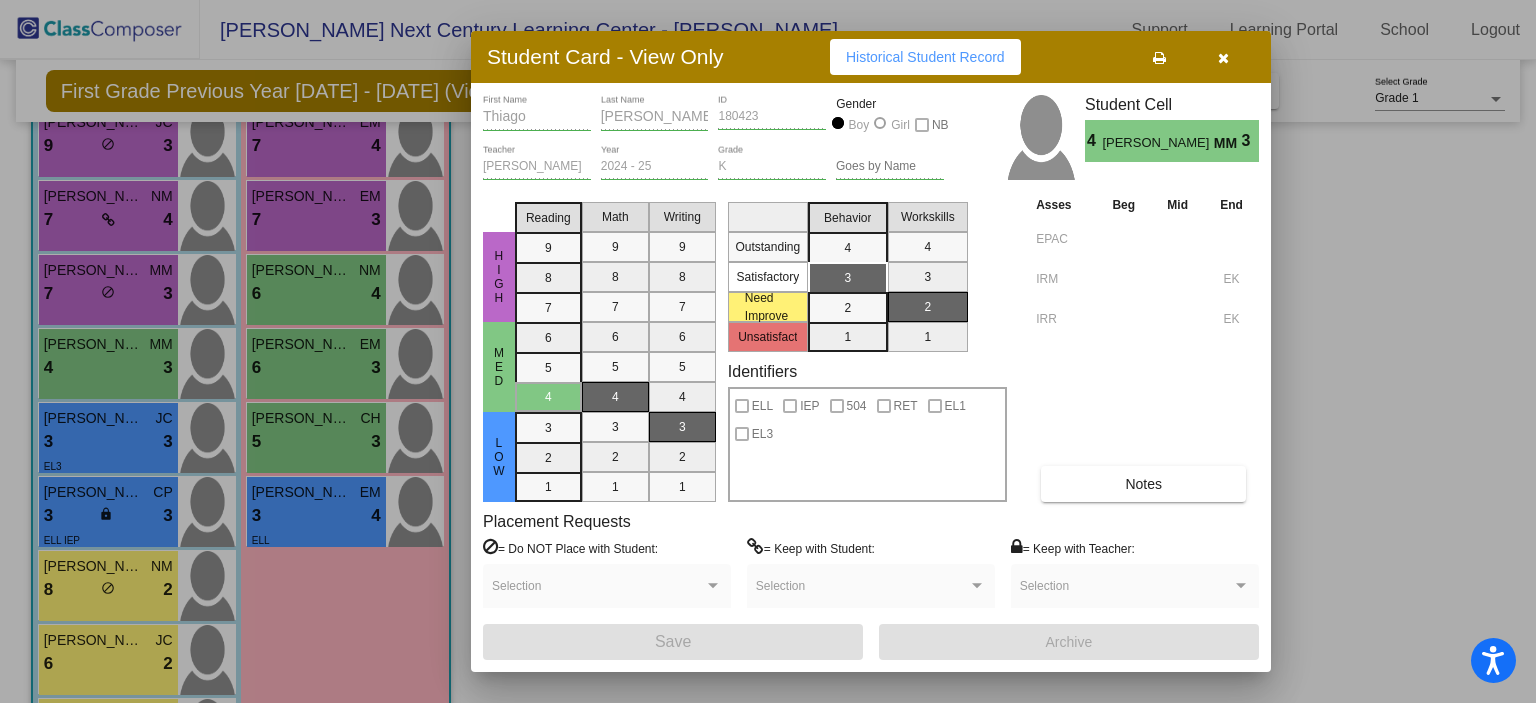 click at bounding box center (1223, 58) 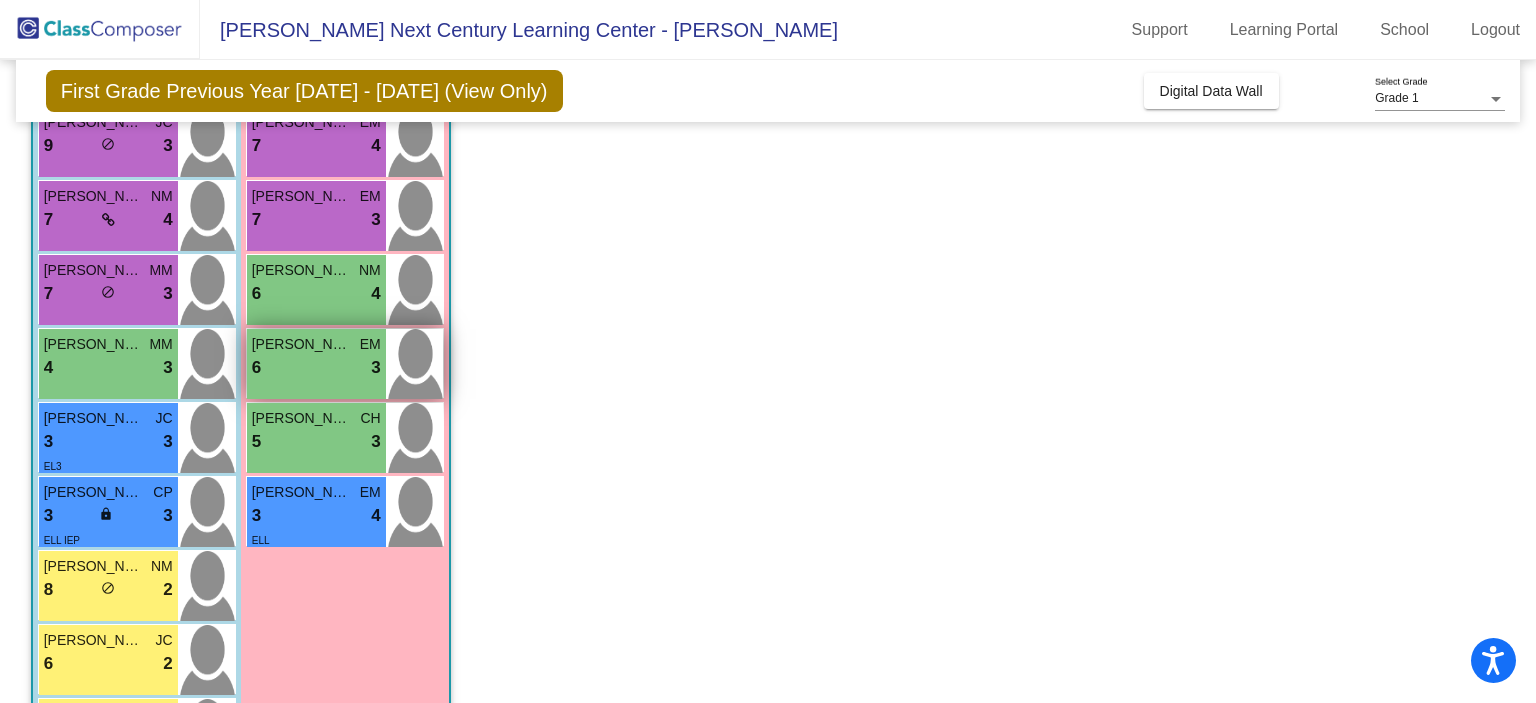 click on "Elsy Mendez" at bounding box center [302, 344] 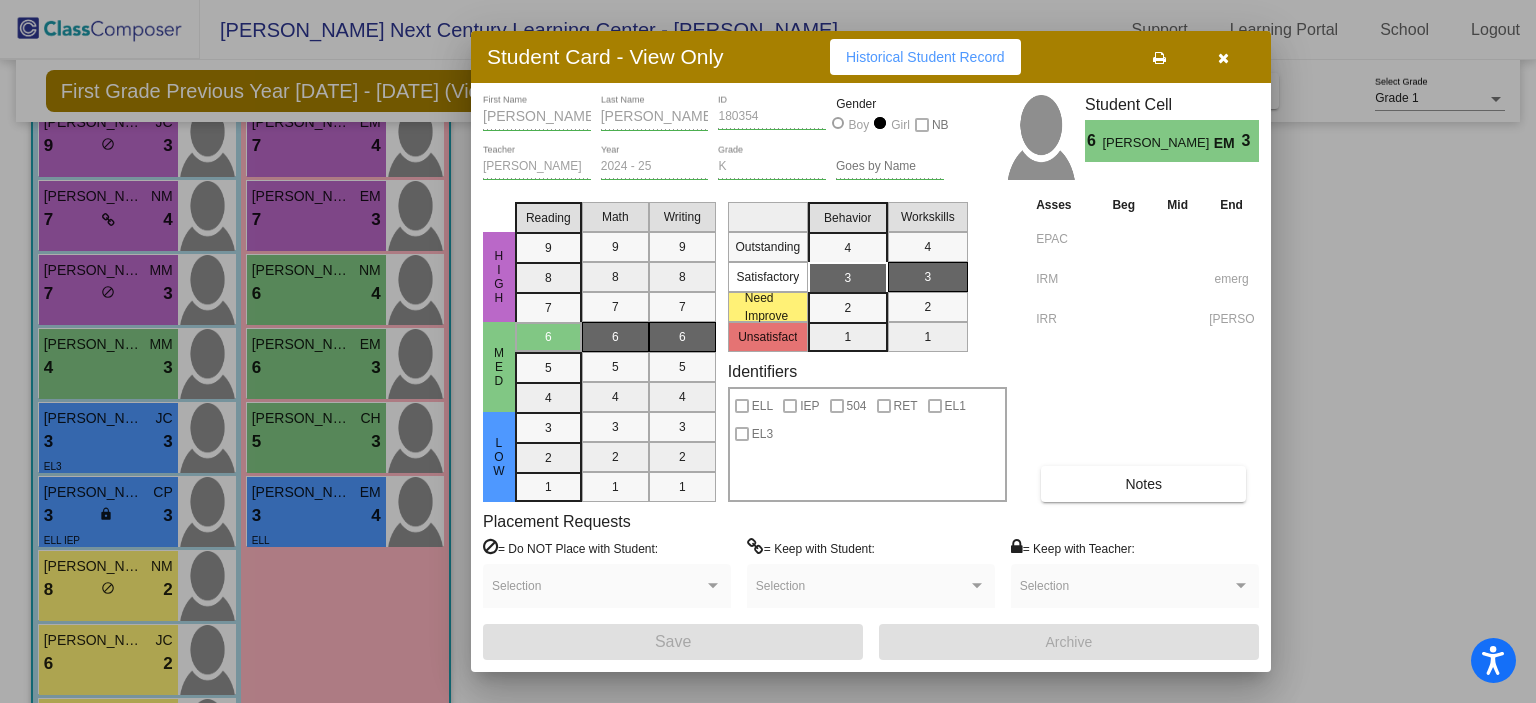 click at bounding box center (1223, 57) 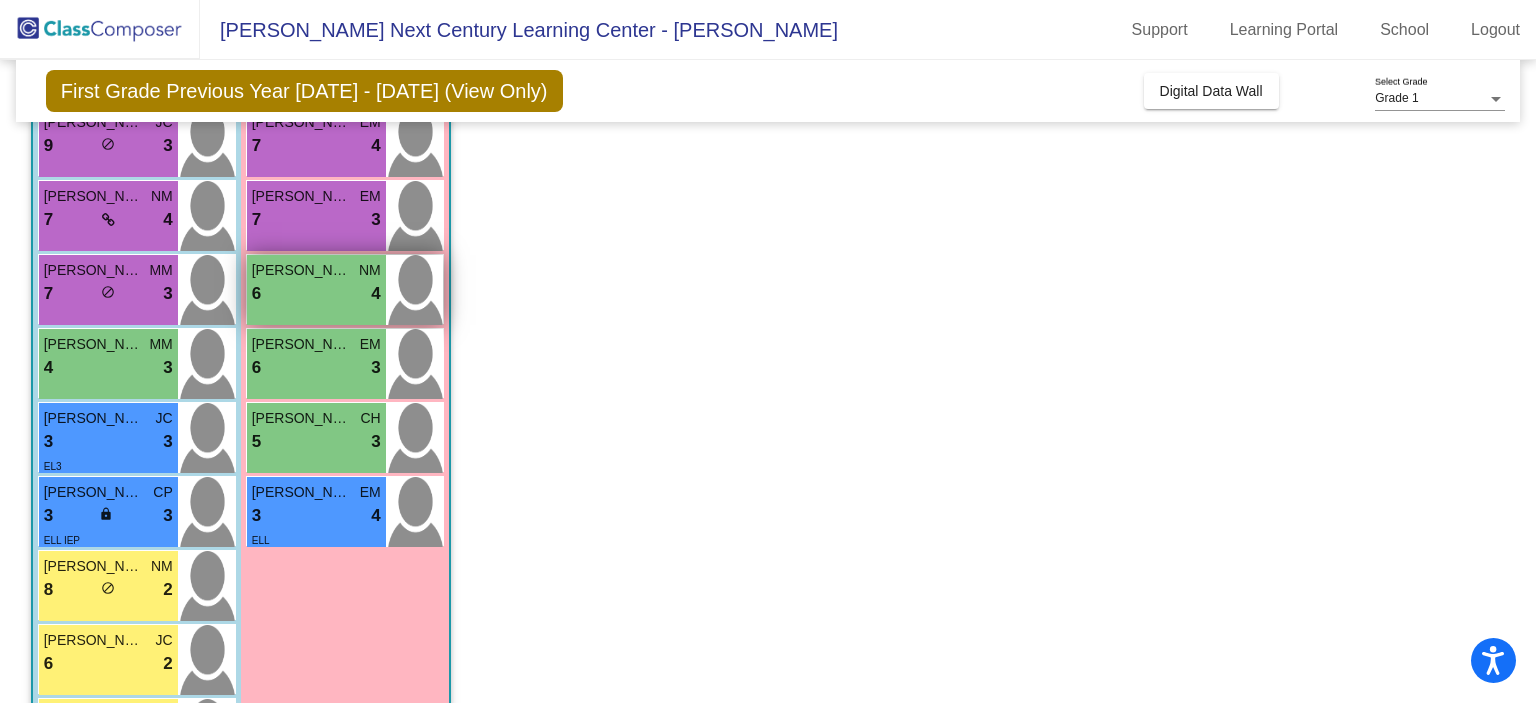 click on "6 lock do_not_disturb_alt 4" at bounding box center [316, 294] 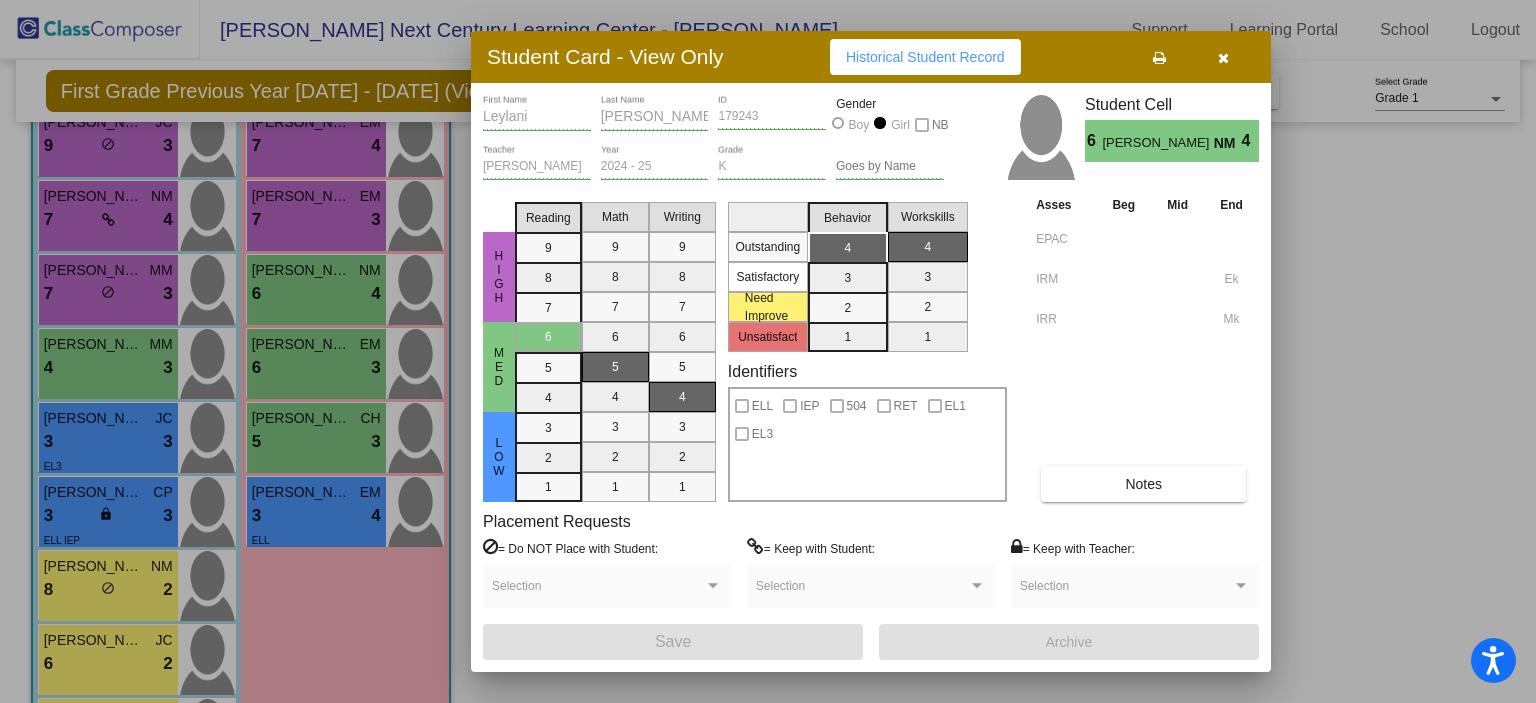 drag, startPoint x: 1226, startPoint y: 65, endPoint x: 936, endPoint y: 142, distance: 300.04834 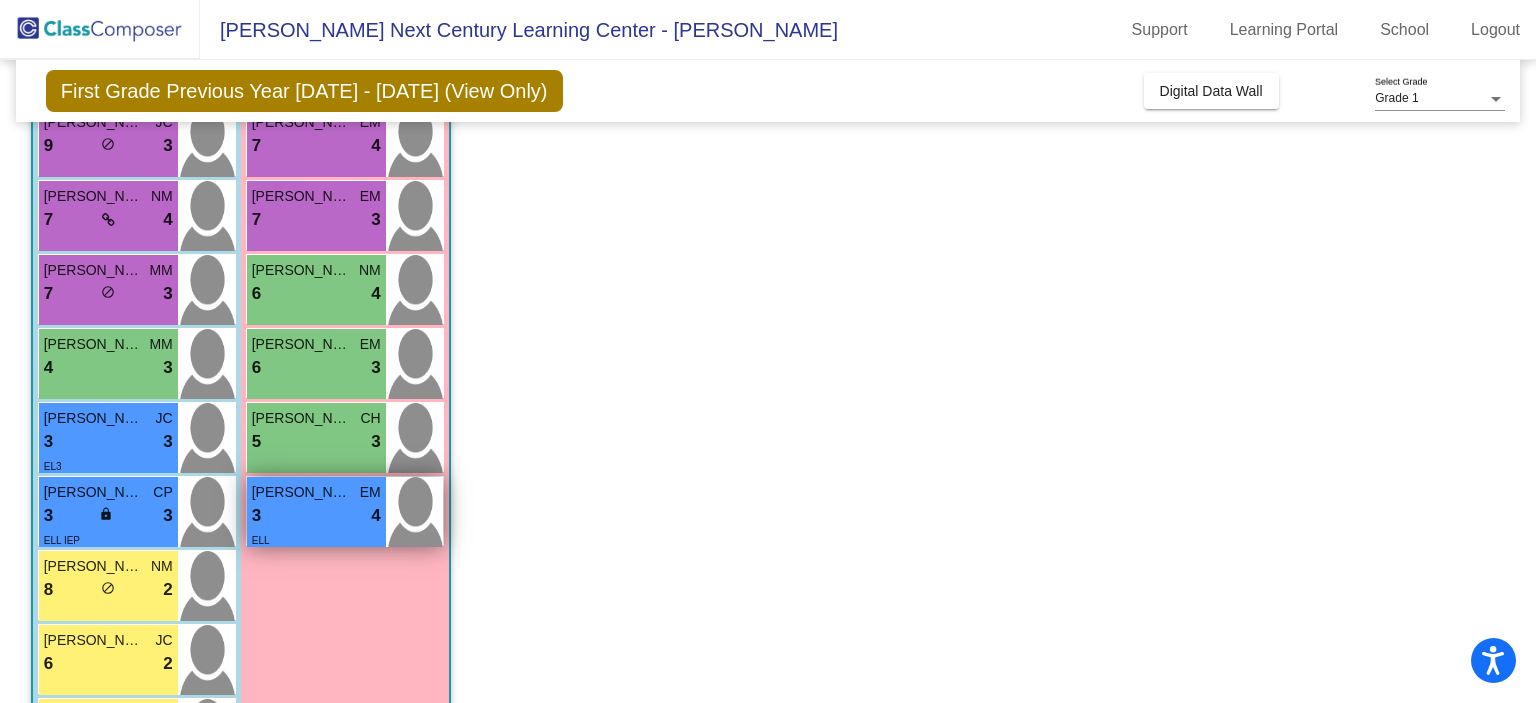 click on "3 lock do_not_disturb_alt 4" at bounding box center [316, 516] 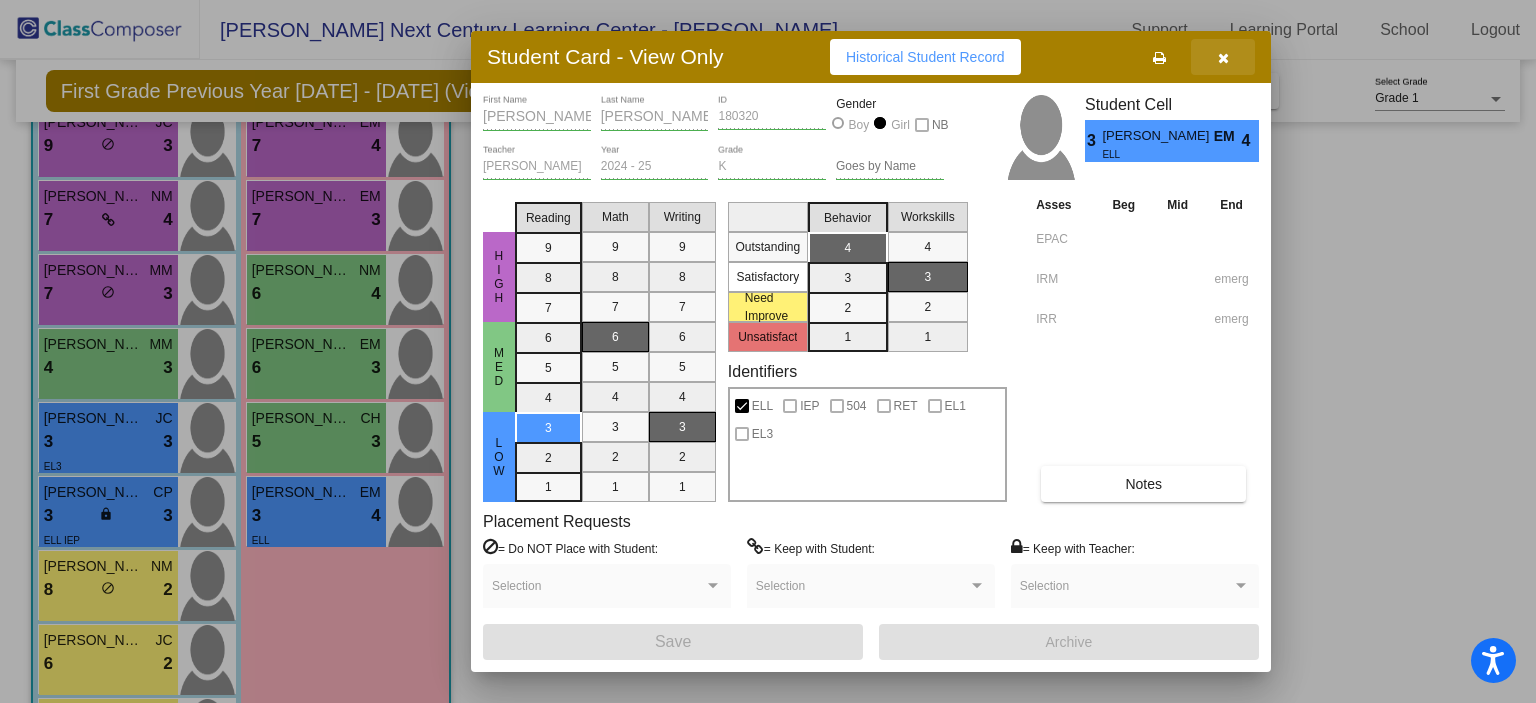 click at bounding box center (1223, 57) 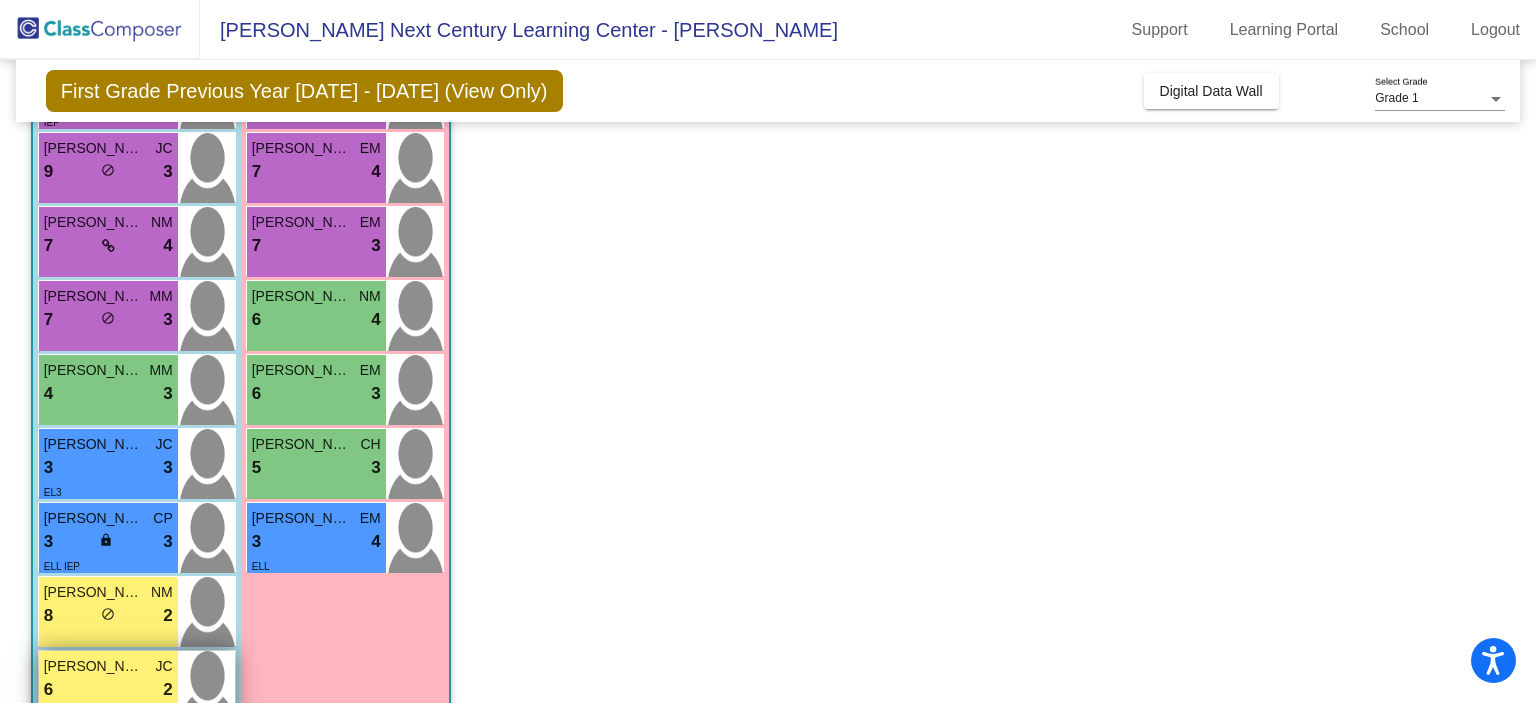 scroll, scrollTop: 436, scrollLeft: 0, axis: vertical 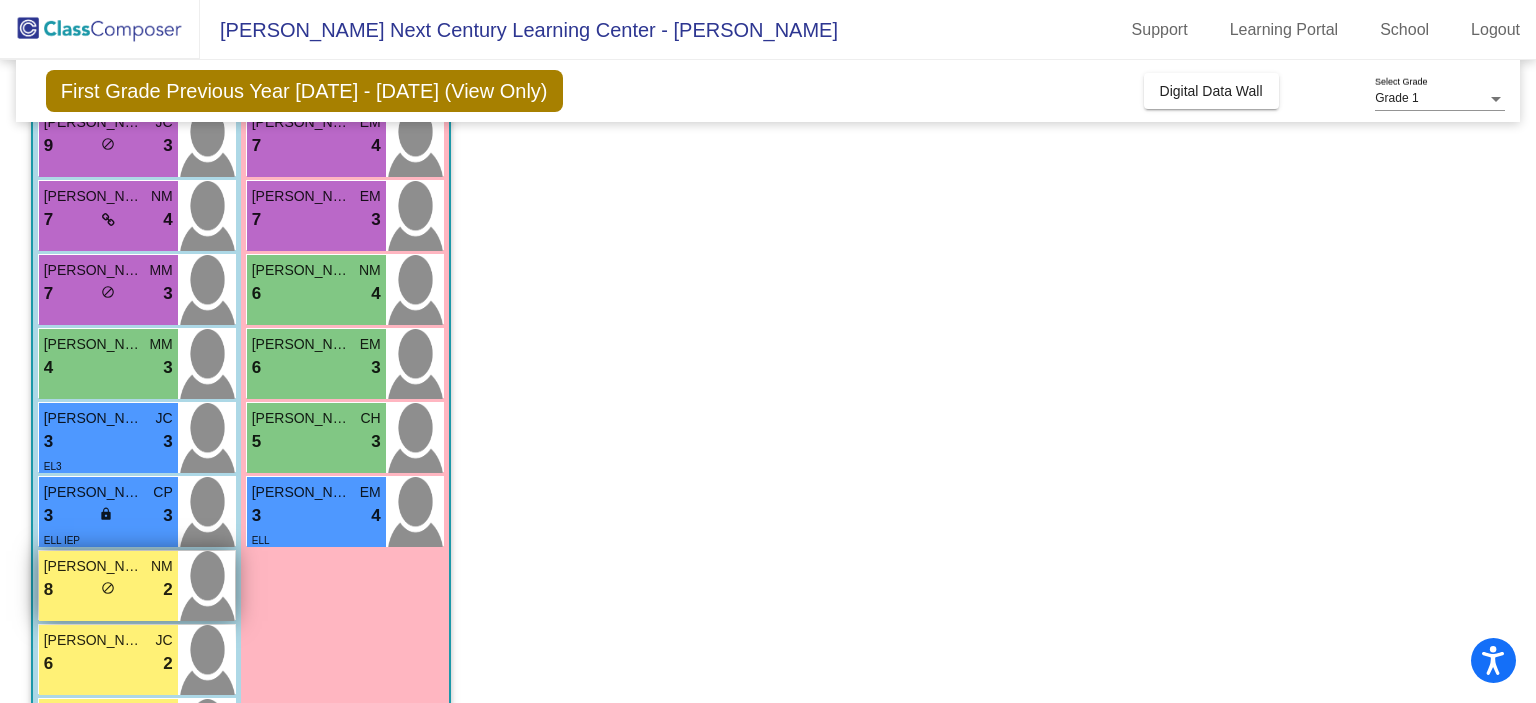 click on "Mateo Alvarez" at bounding box center [94, 566] 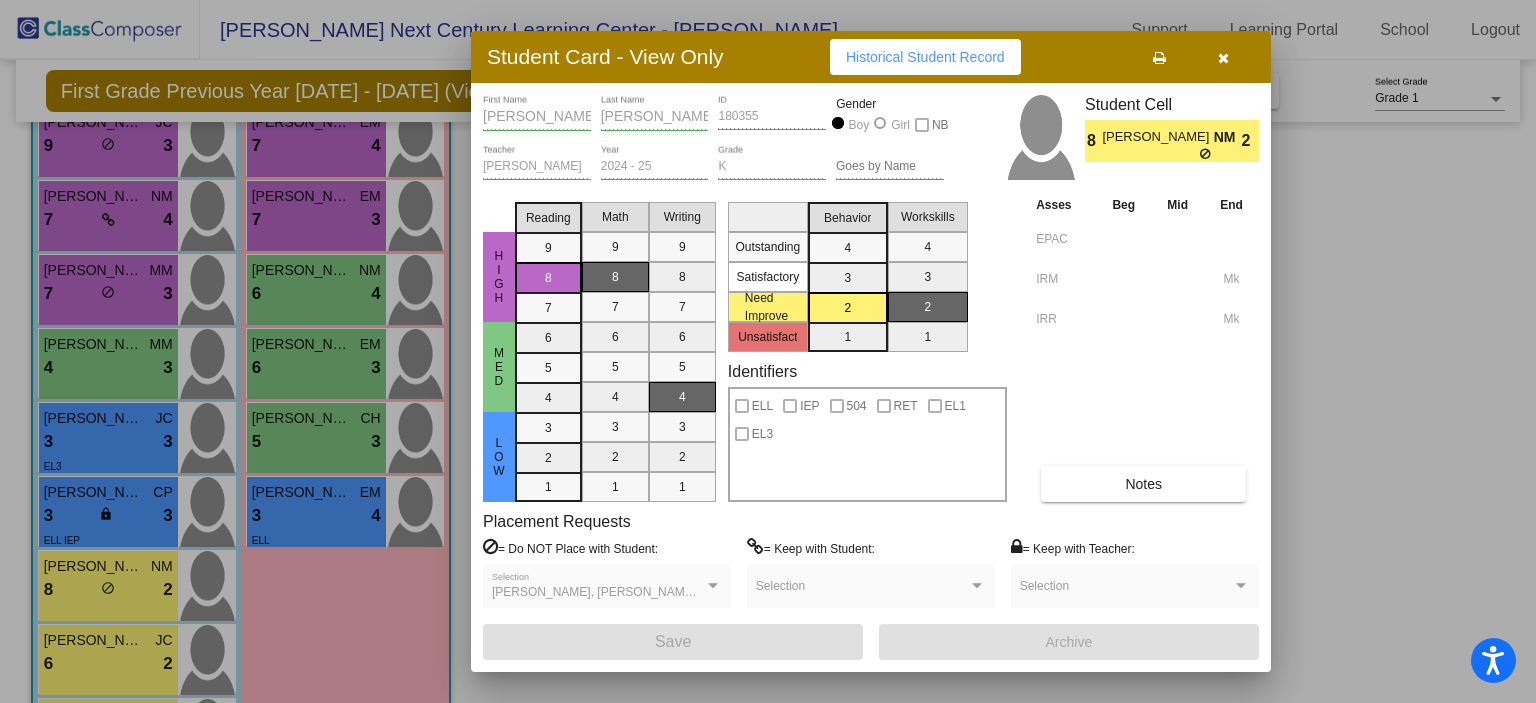 click at bounding box center [1223, 58] 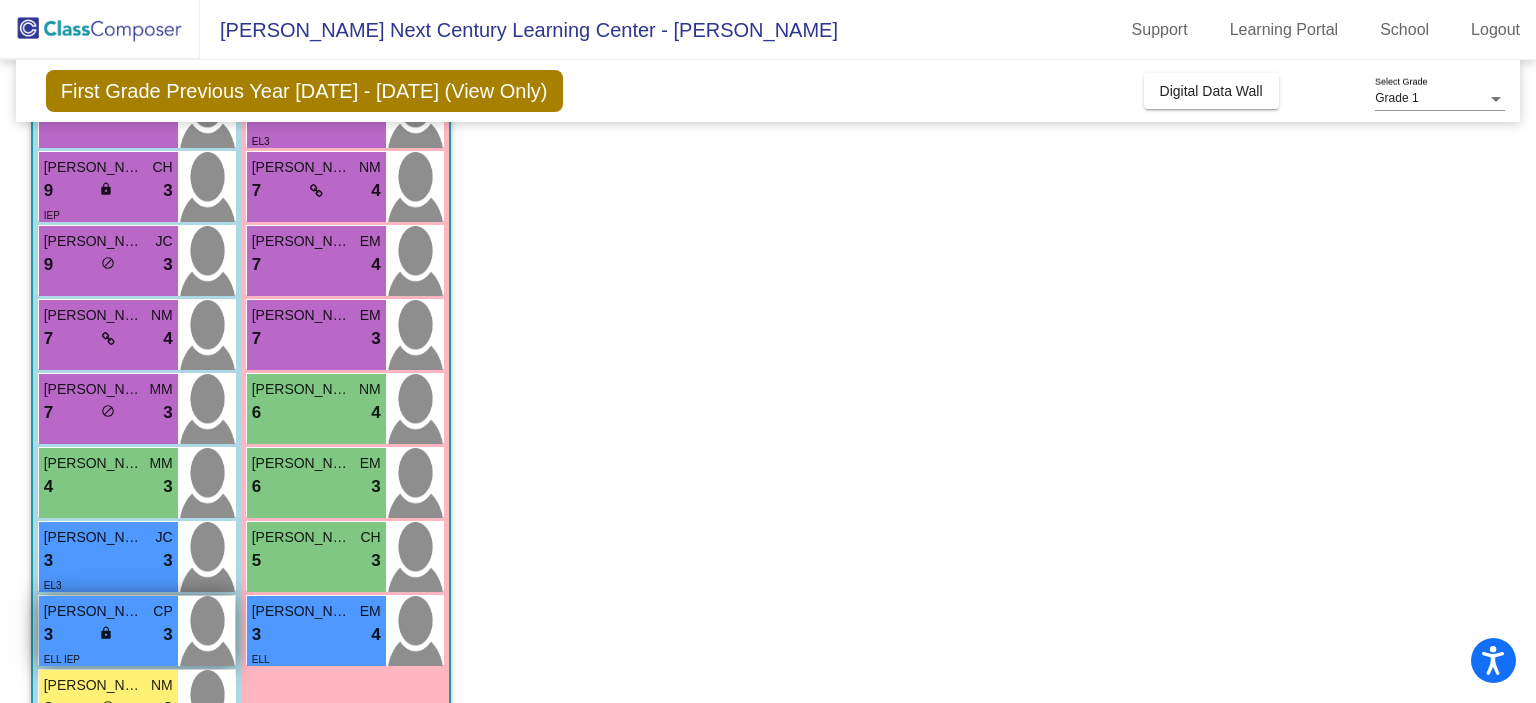 scroll, scrollTop: 236, scrollLeft: 0, axis: vertical 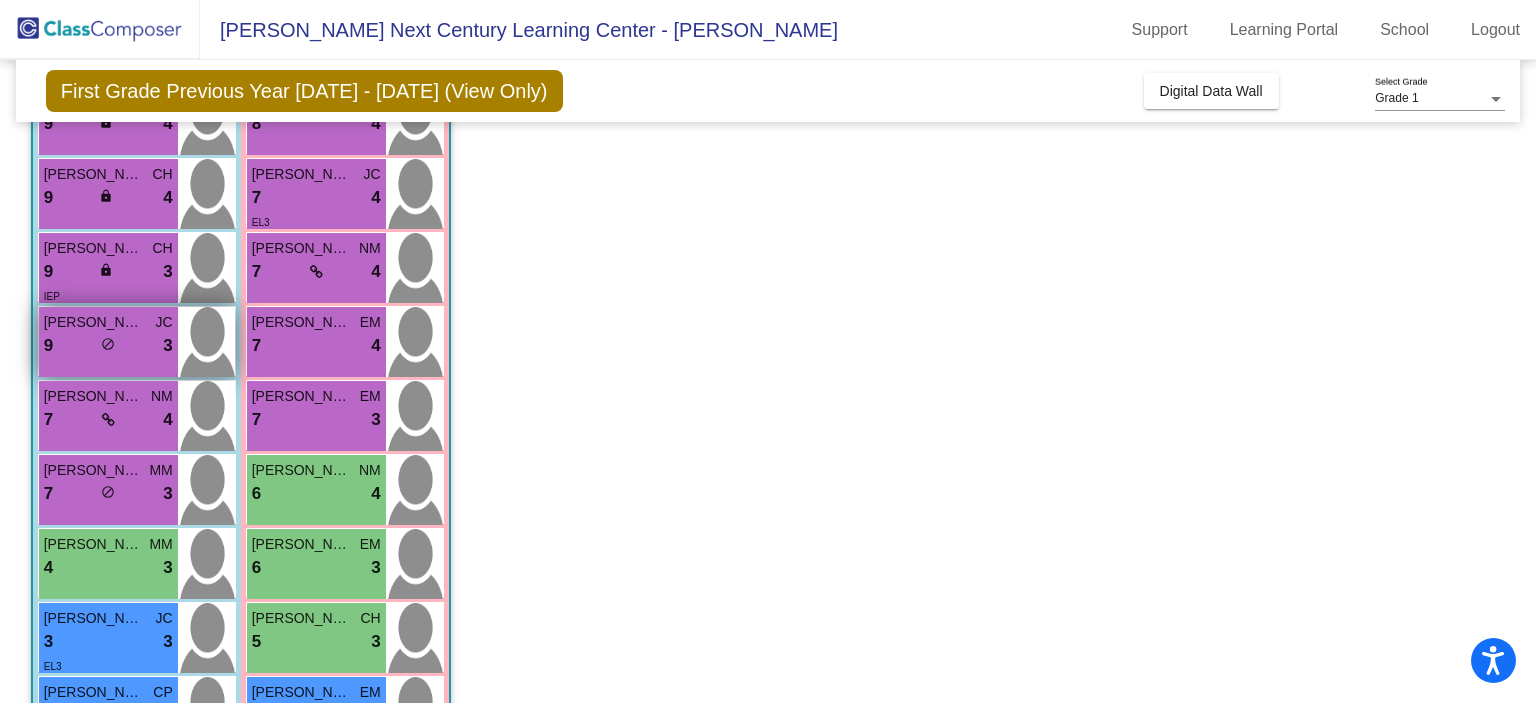 click on "9 lock do_not_disturb_alt 3" at bounding box center [108, 346] 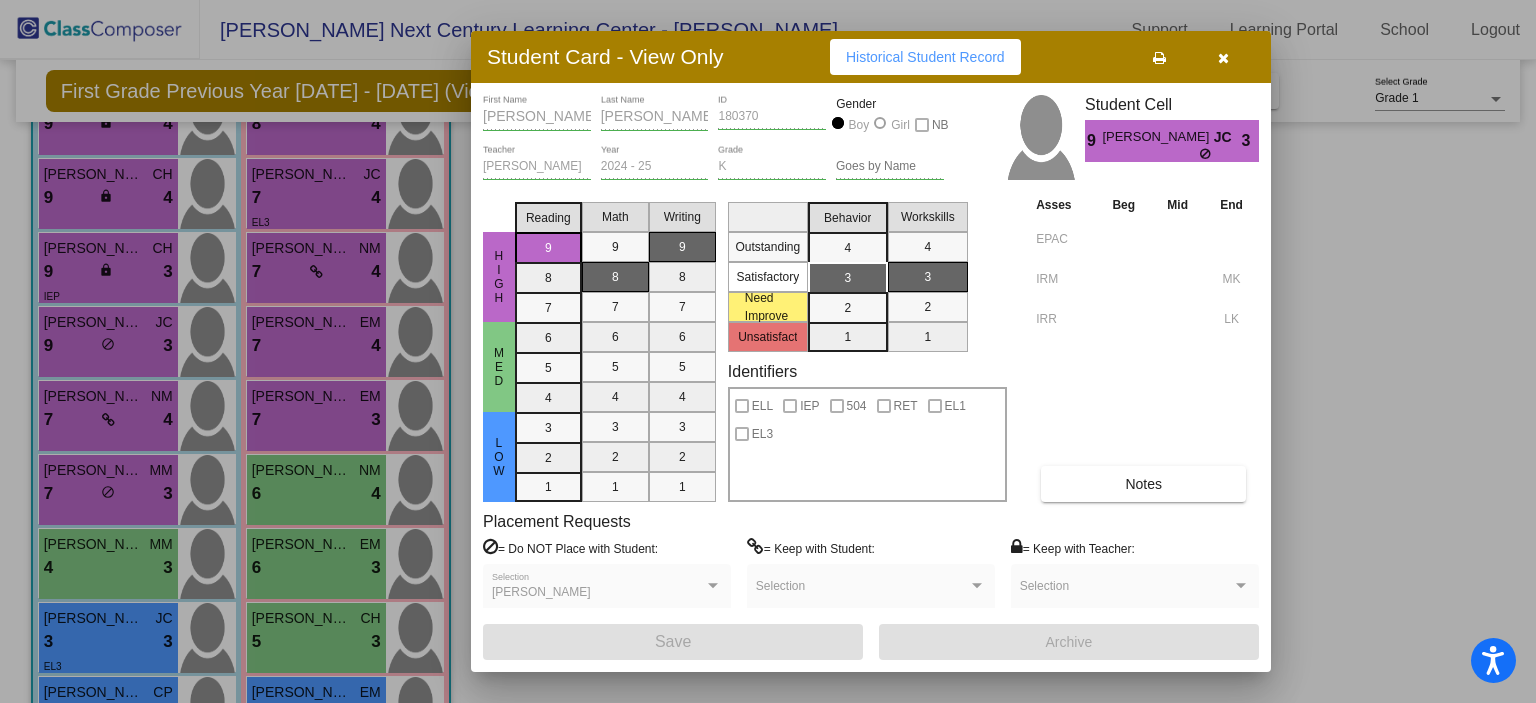 click at bounding box center (1223, 58) 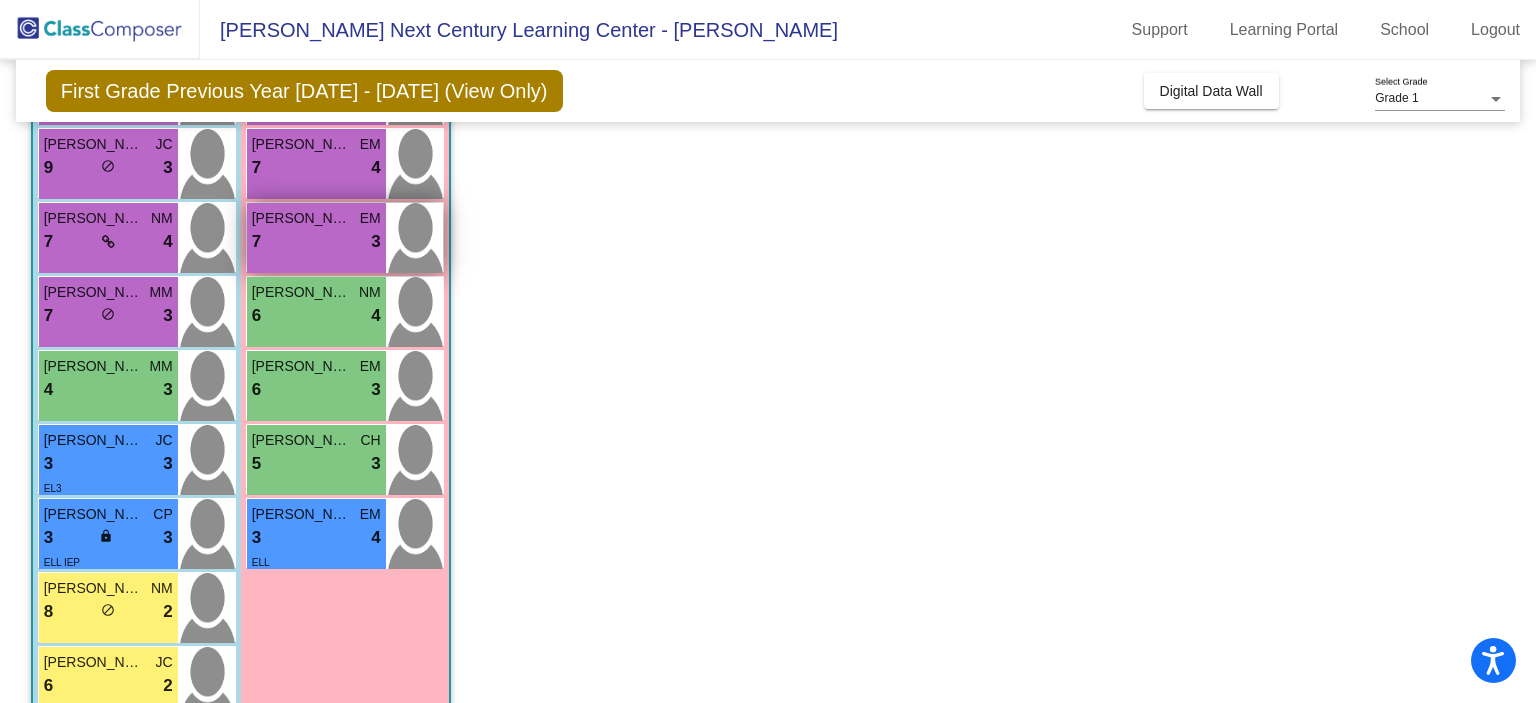 scroll, scrollTop: 536, scrollLeft: 0, axis: vertical 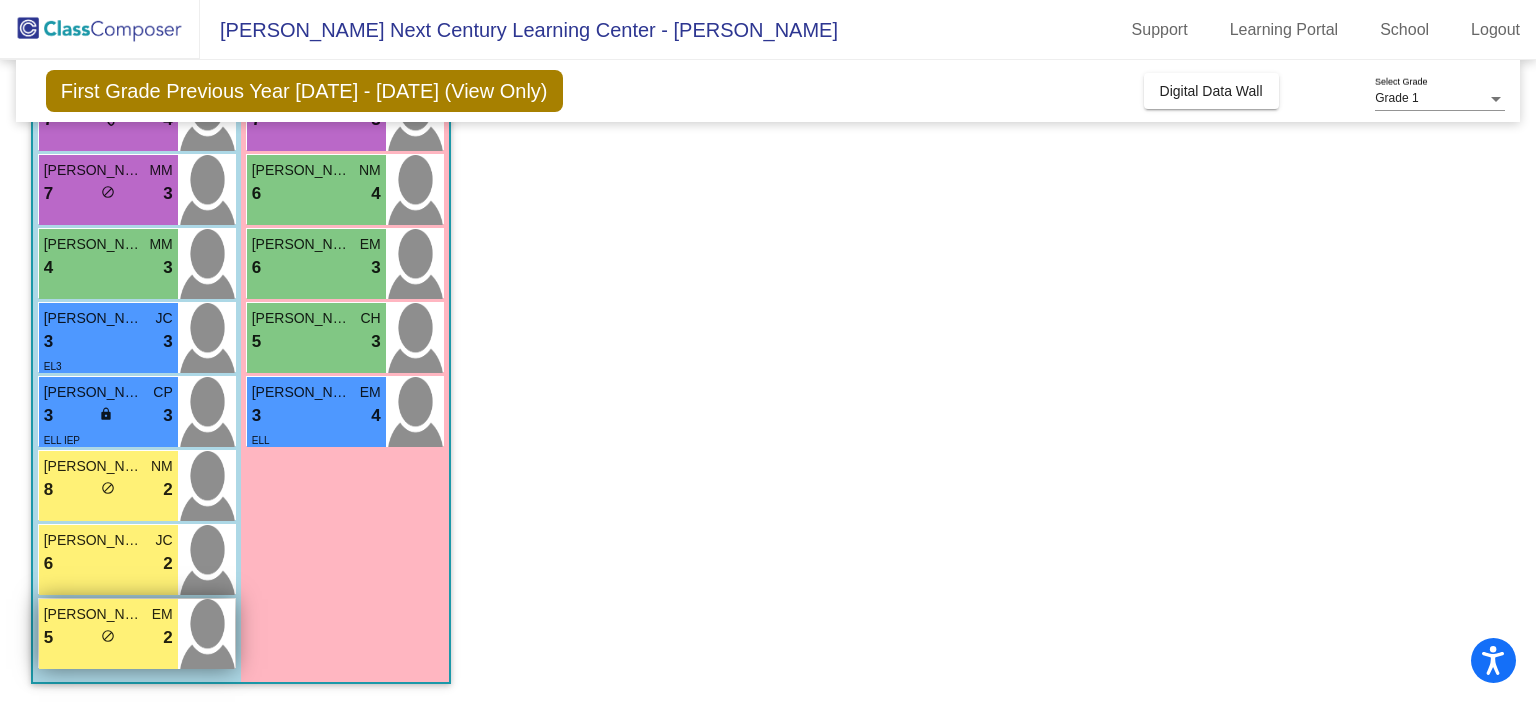 click on "Benny Romero" at bounding box center [94, 614] 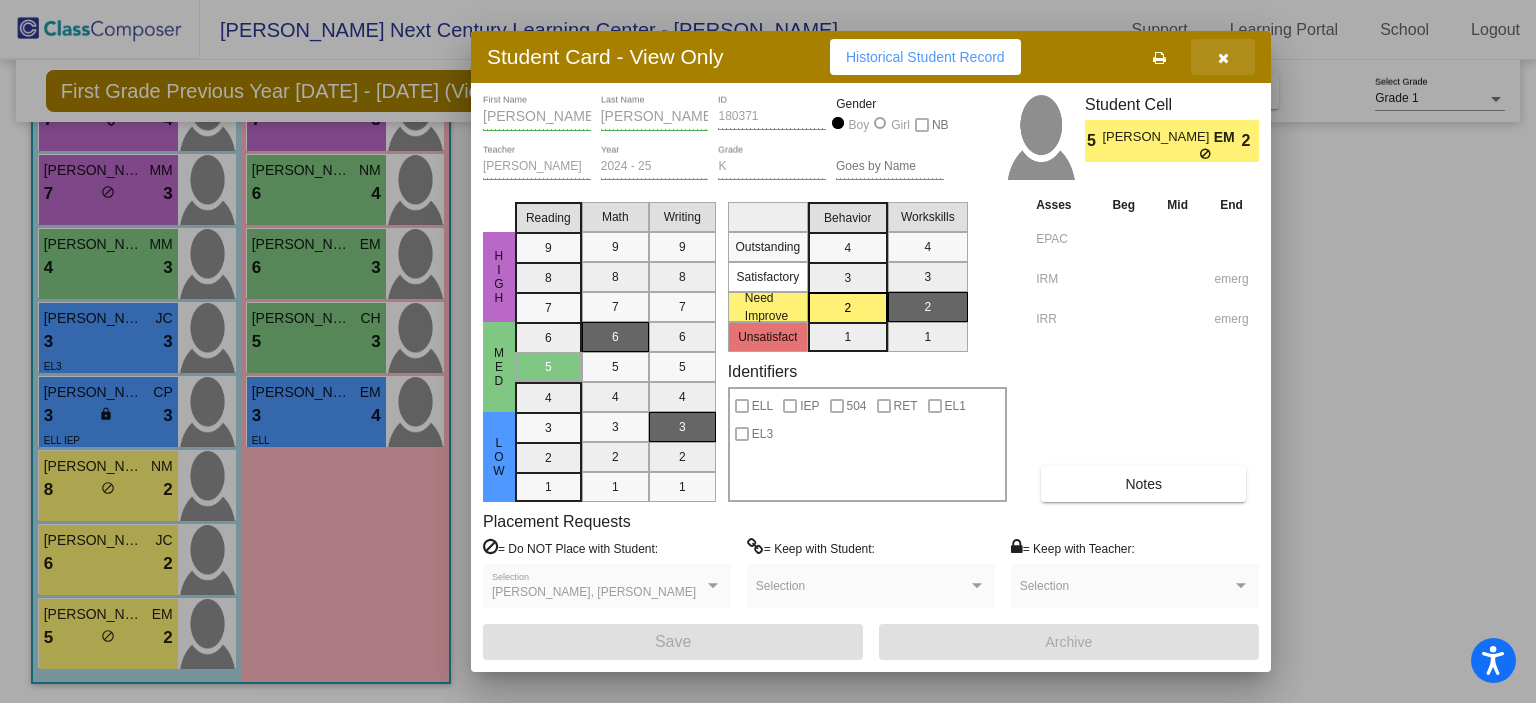 click at bounding box center [1223, 58] 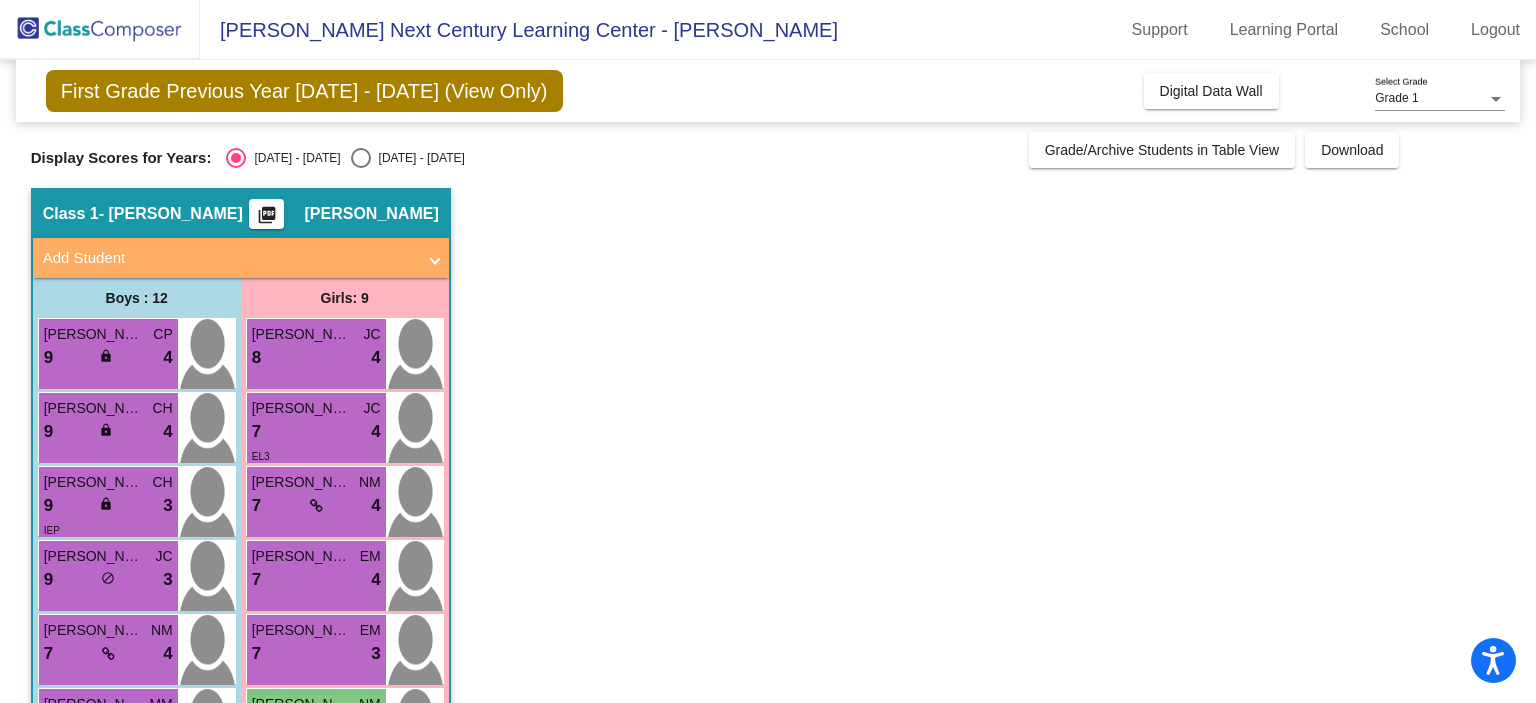 scroll, scrollTop: 0, scrollLeft: 0, axis: both 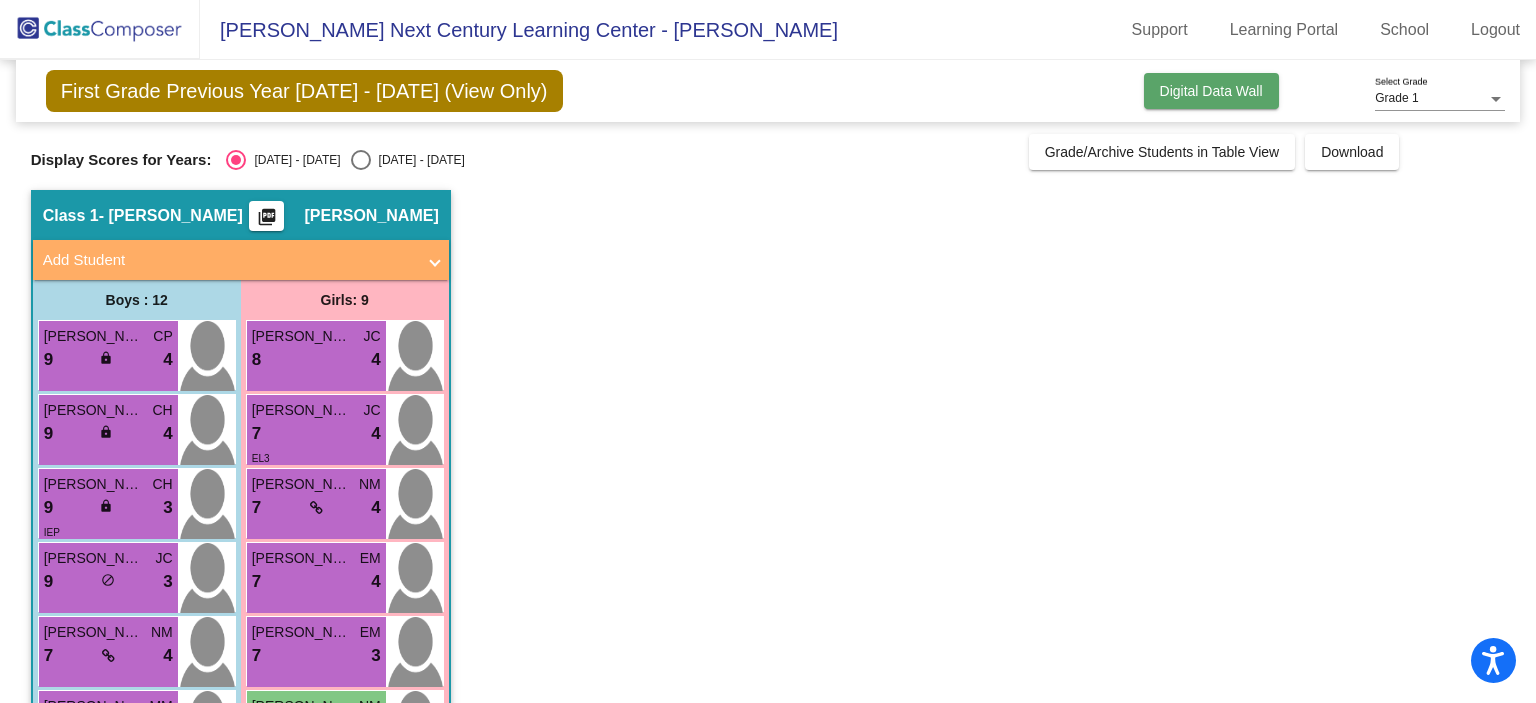 click on "Digital Data Wall" 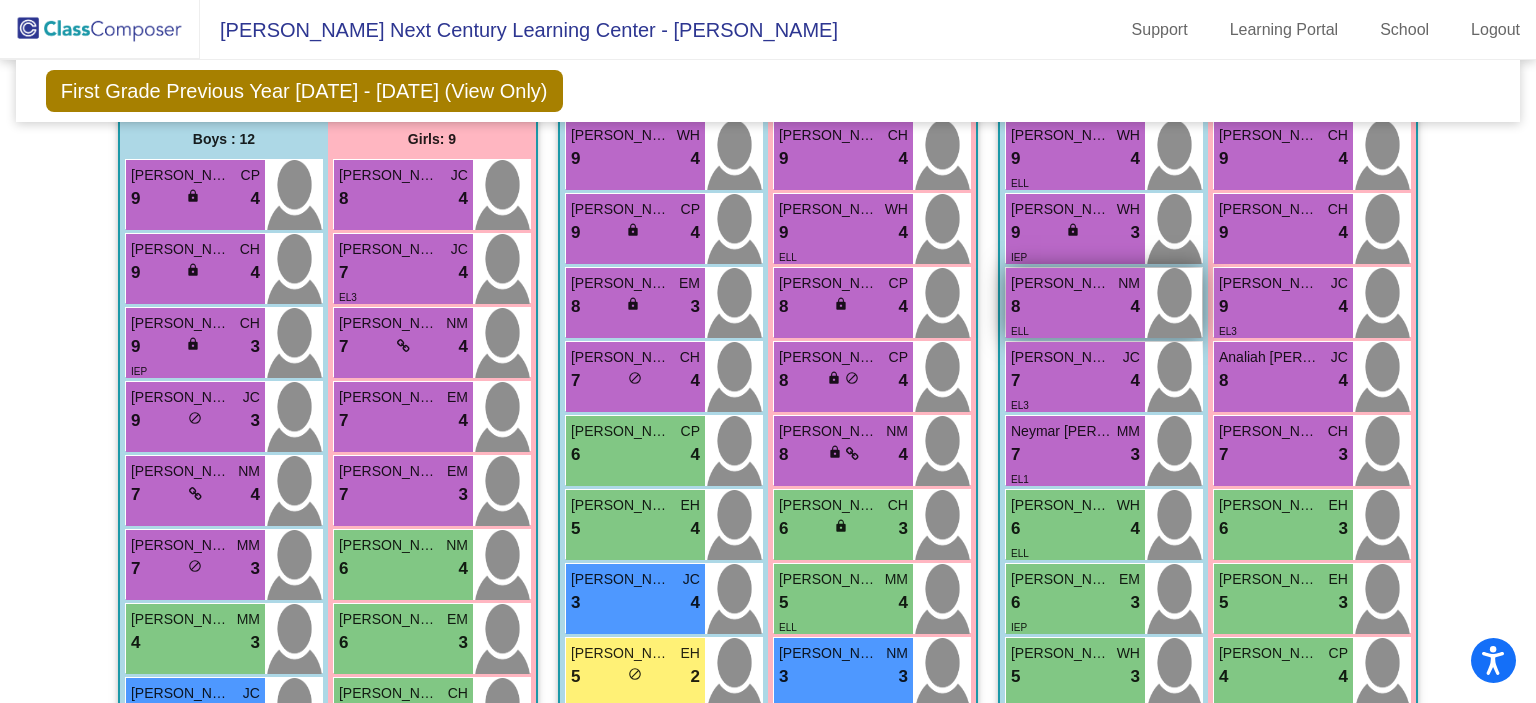 scroll, scrollTop: 500, scrollLeft: 0, axis: vertical 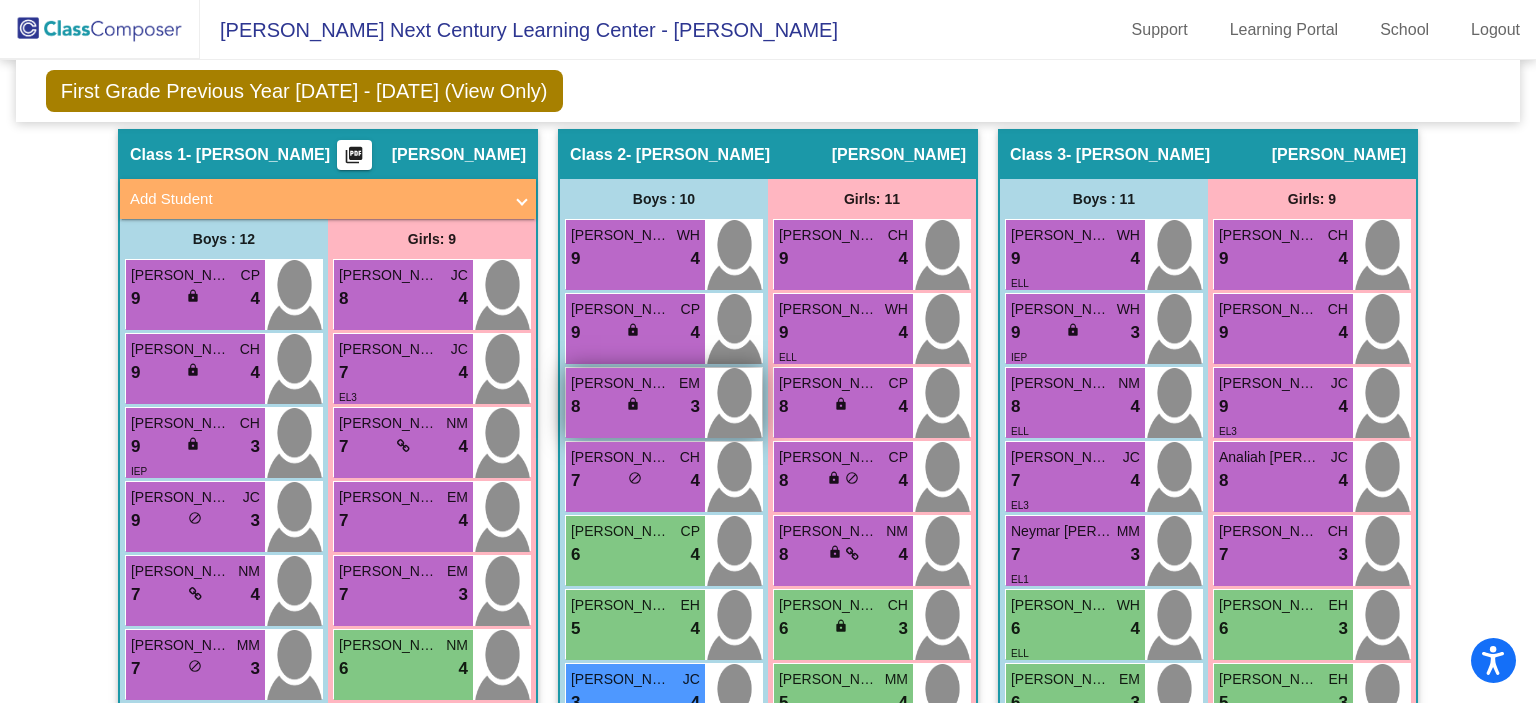 click on "8 lock do_not_disturb_alt 3" at bounding box center (635, 407) 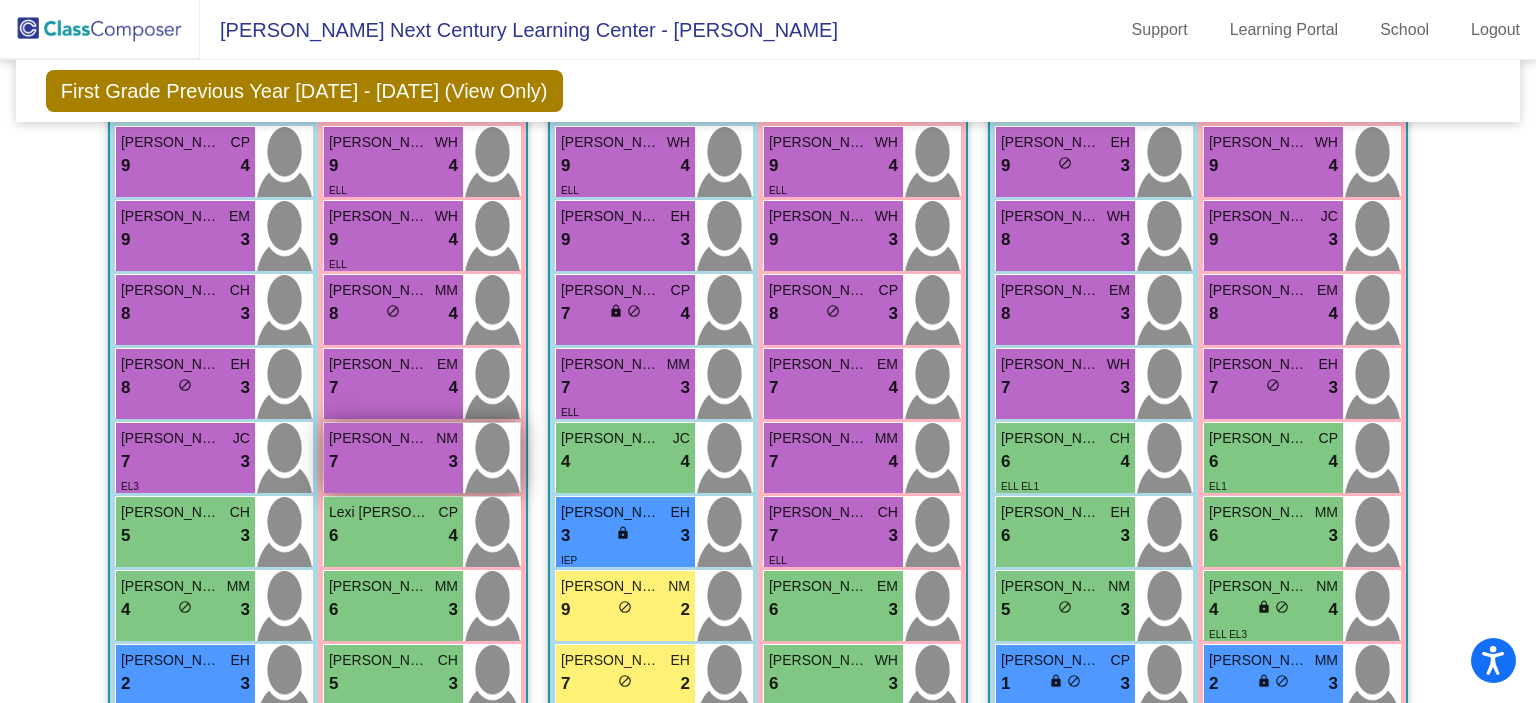 scroll, scrollTop: 1743, scrollLeft: 0, axis: vertical 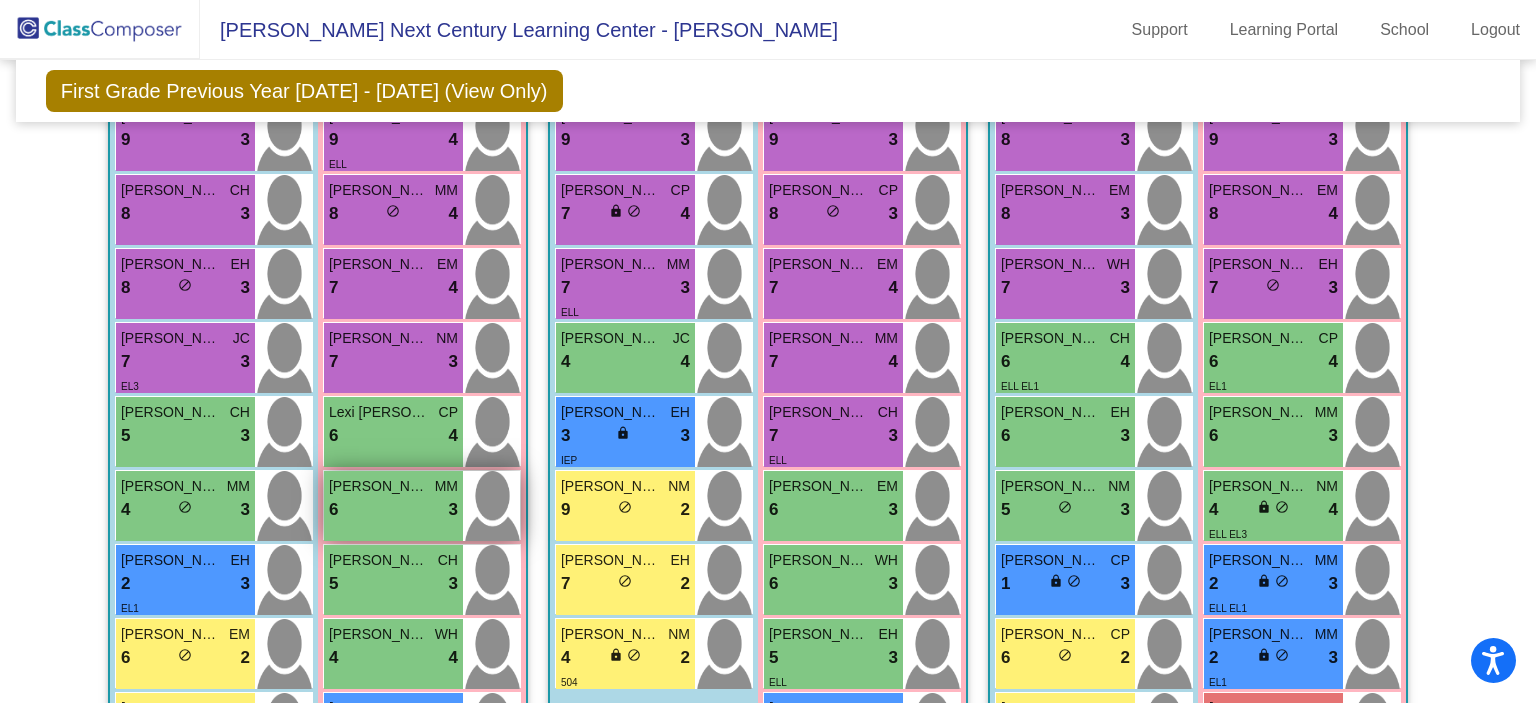 click on "6 lock do_not_disturb_alt 3" at bounding box center (393, 510) 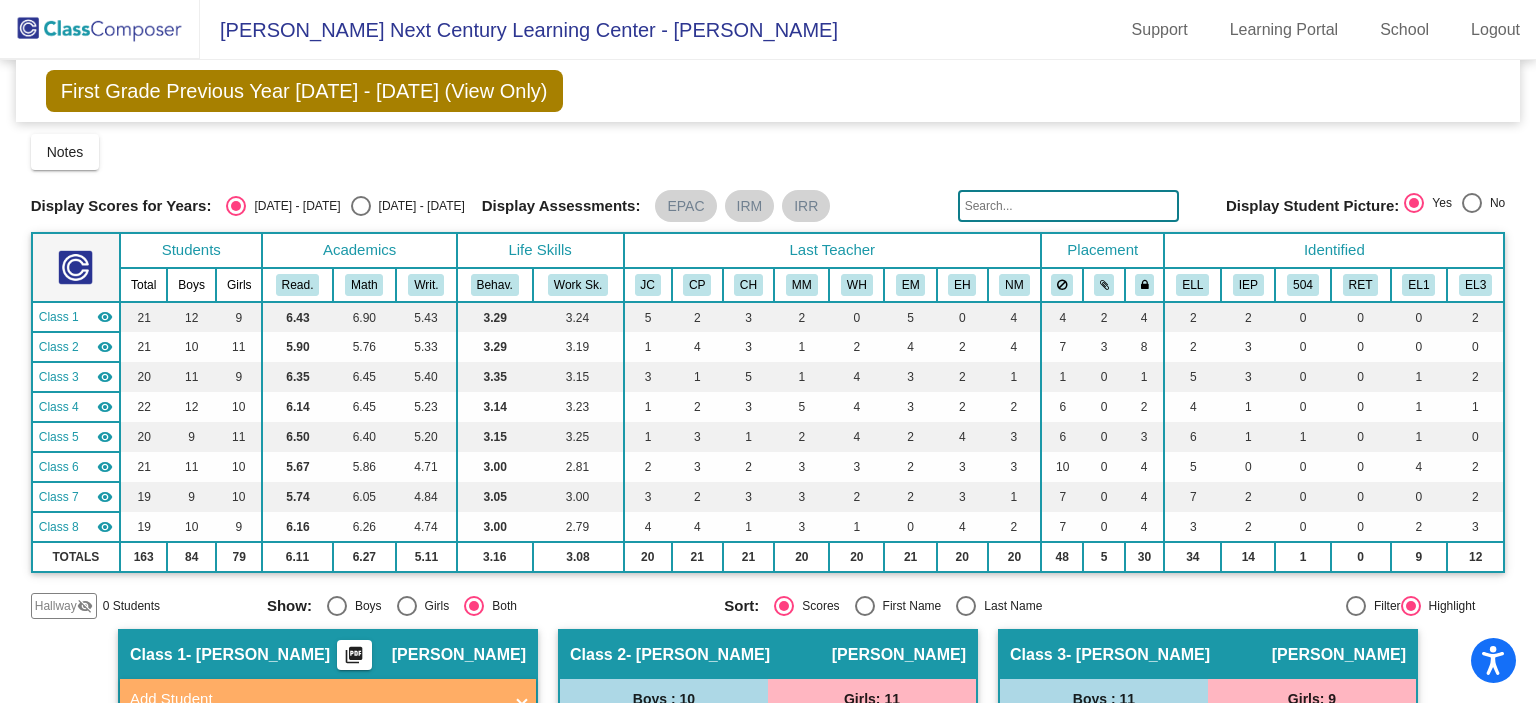 scroll, scrollTop: 0, scrollLeft: 0, axis: both 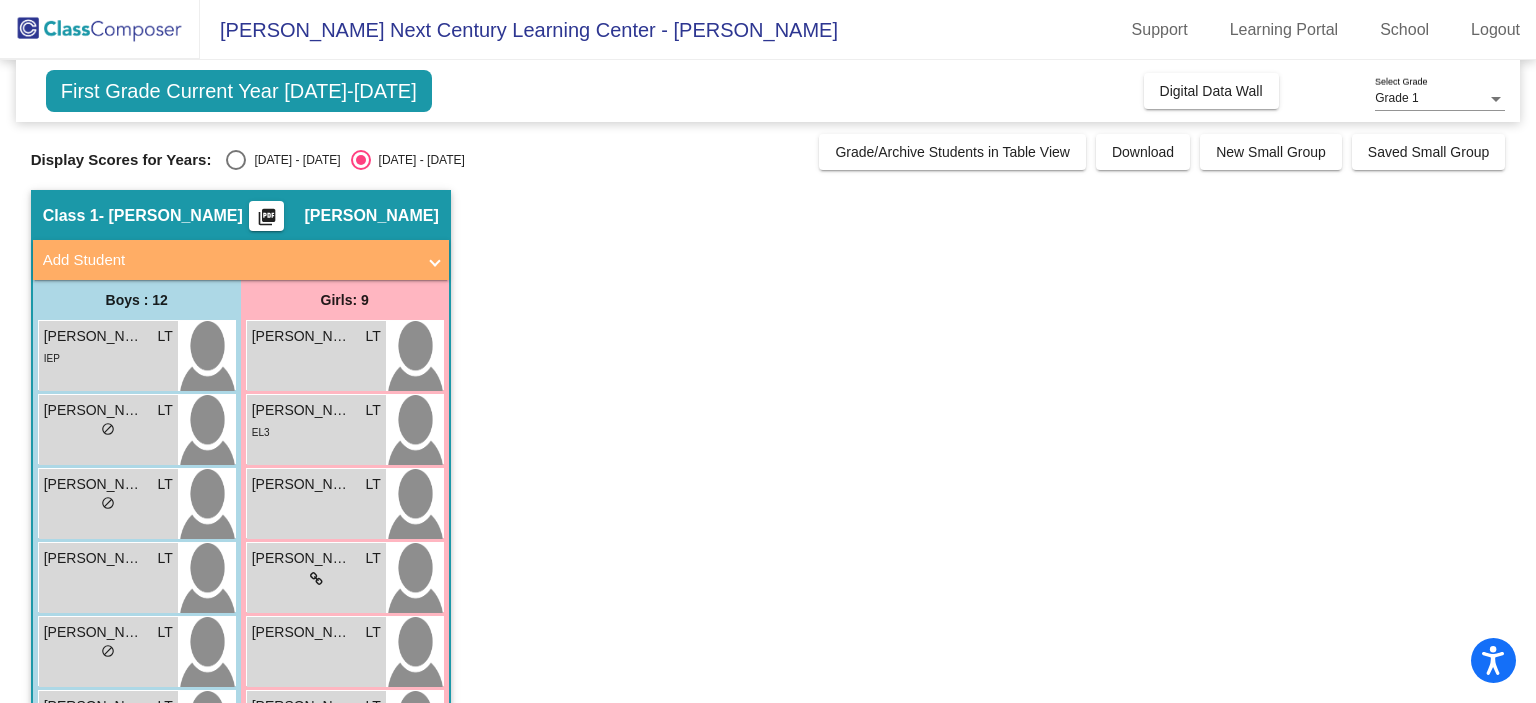 click at bounding box center (236, 160) 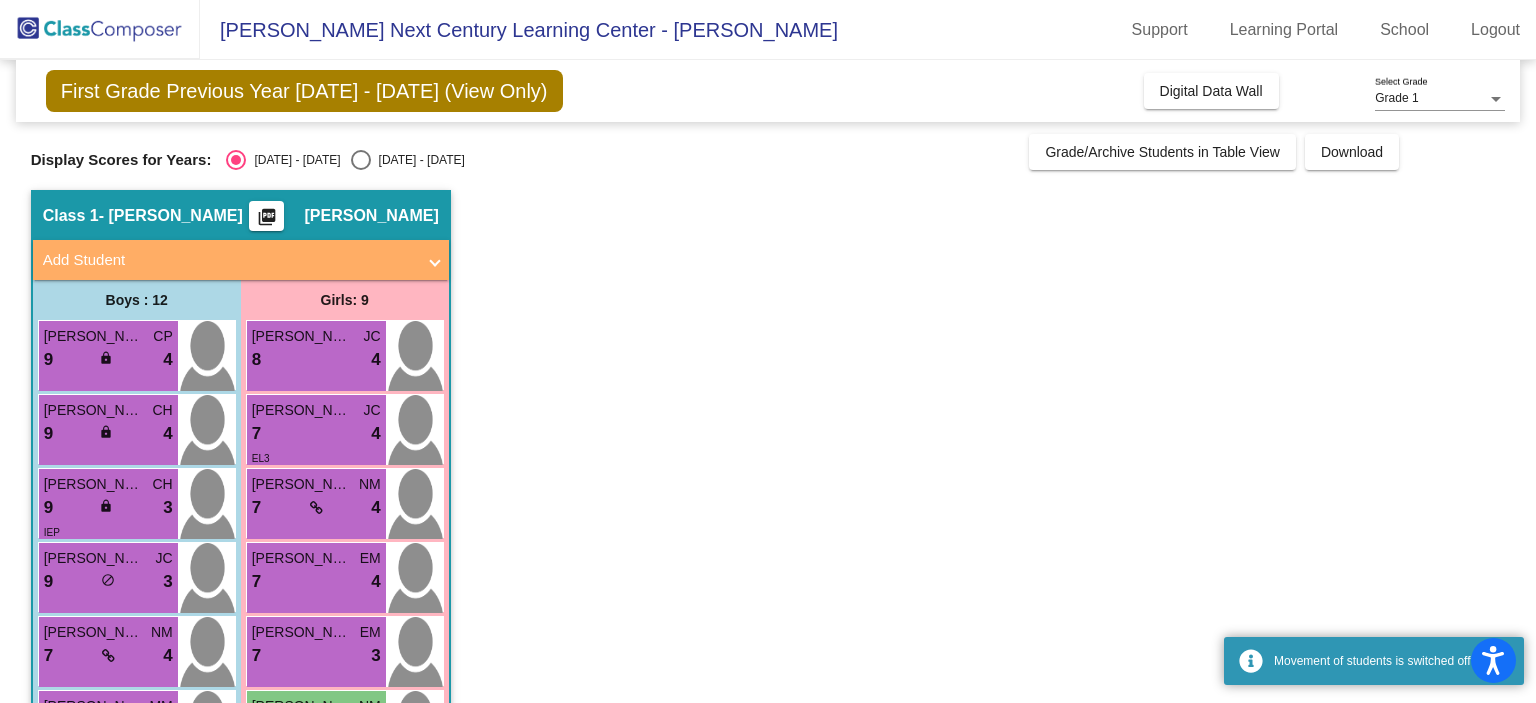 click at bounding box center [361, 160] 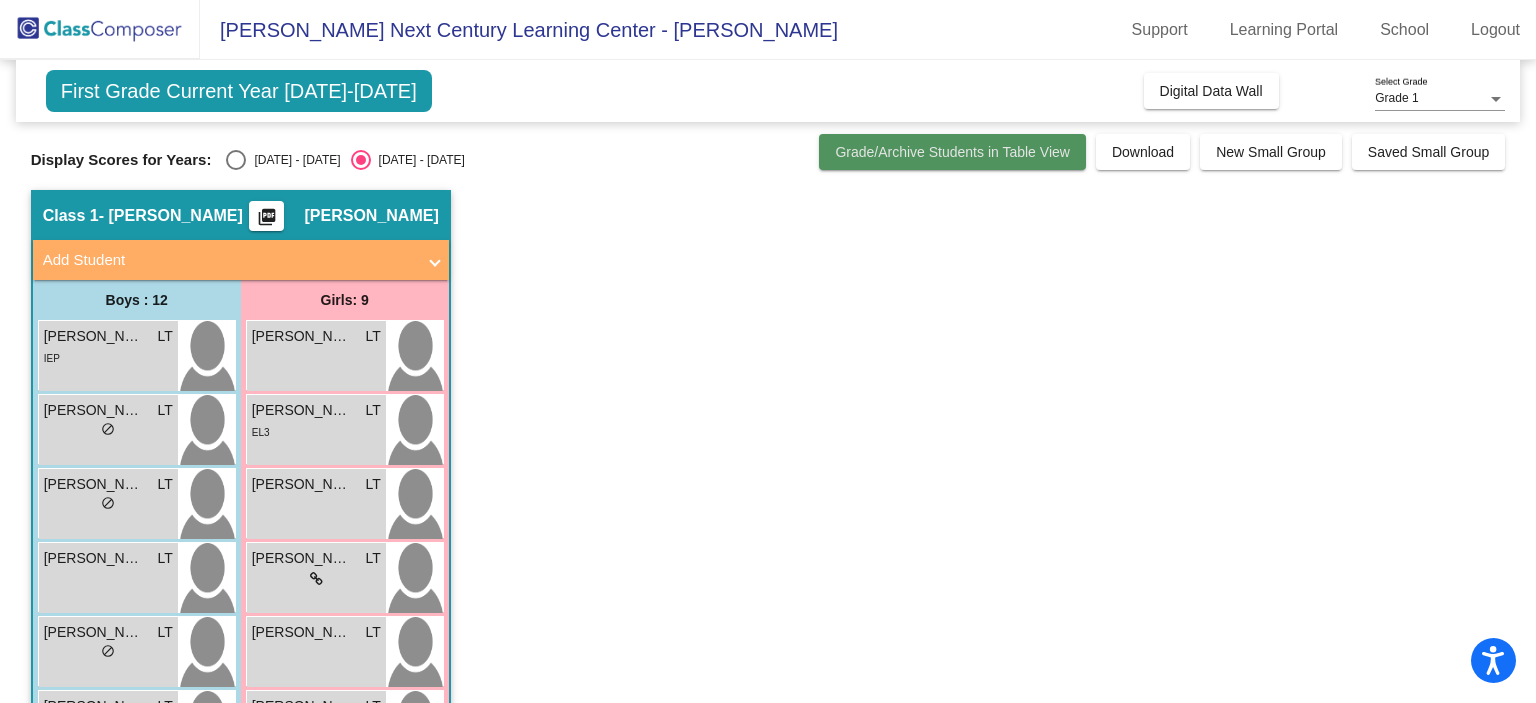 click on "Grade/Archive Students in Table View" 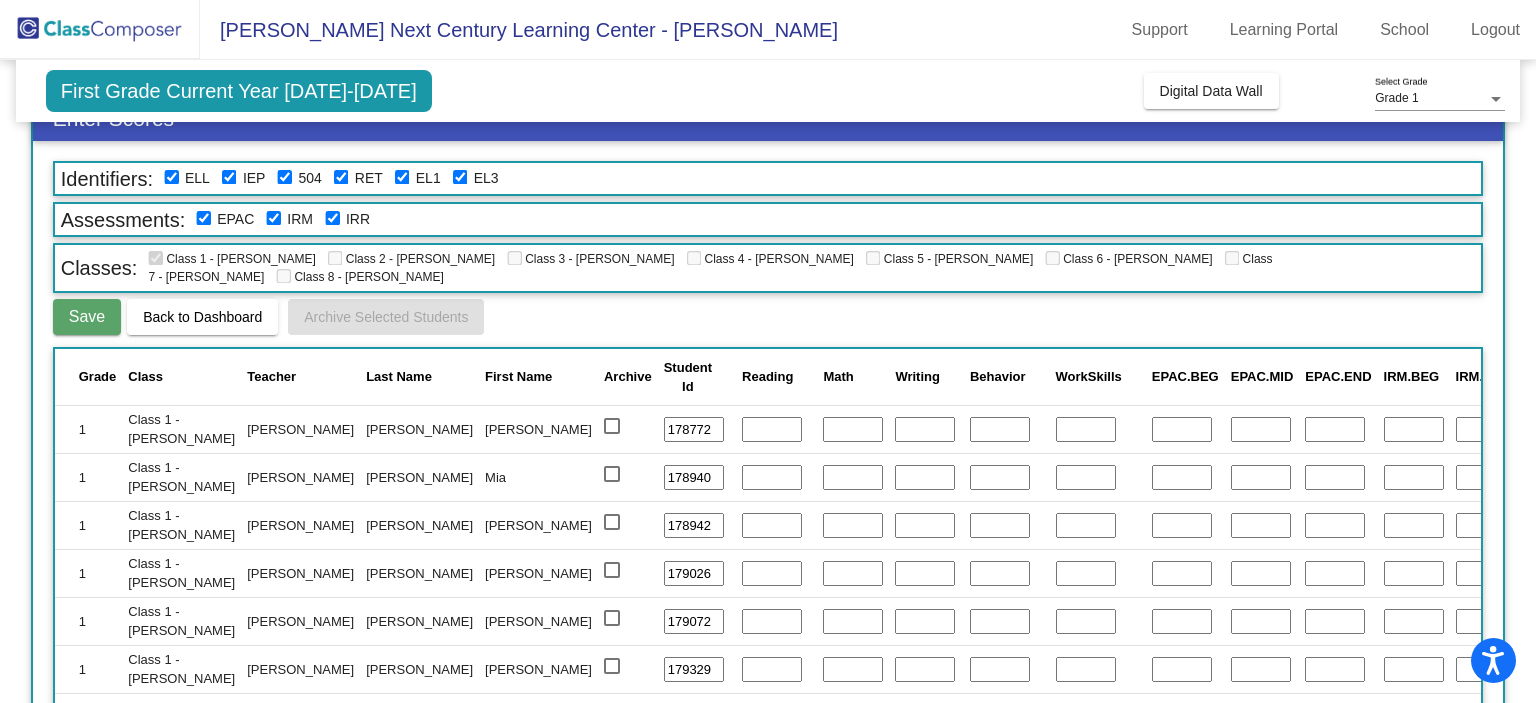 scroll, scrollTop: 0, scrollLeft: 0, axis: both 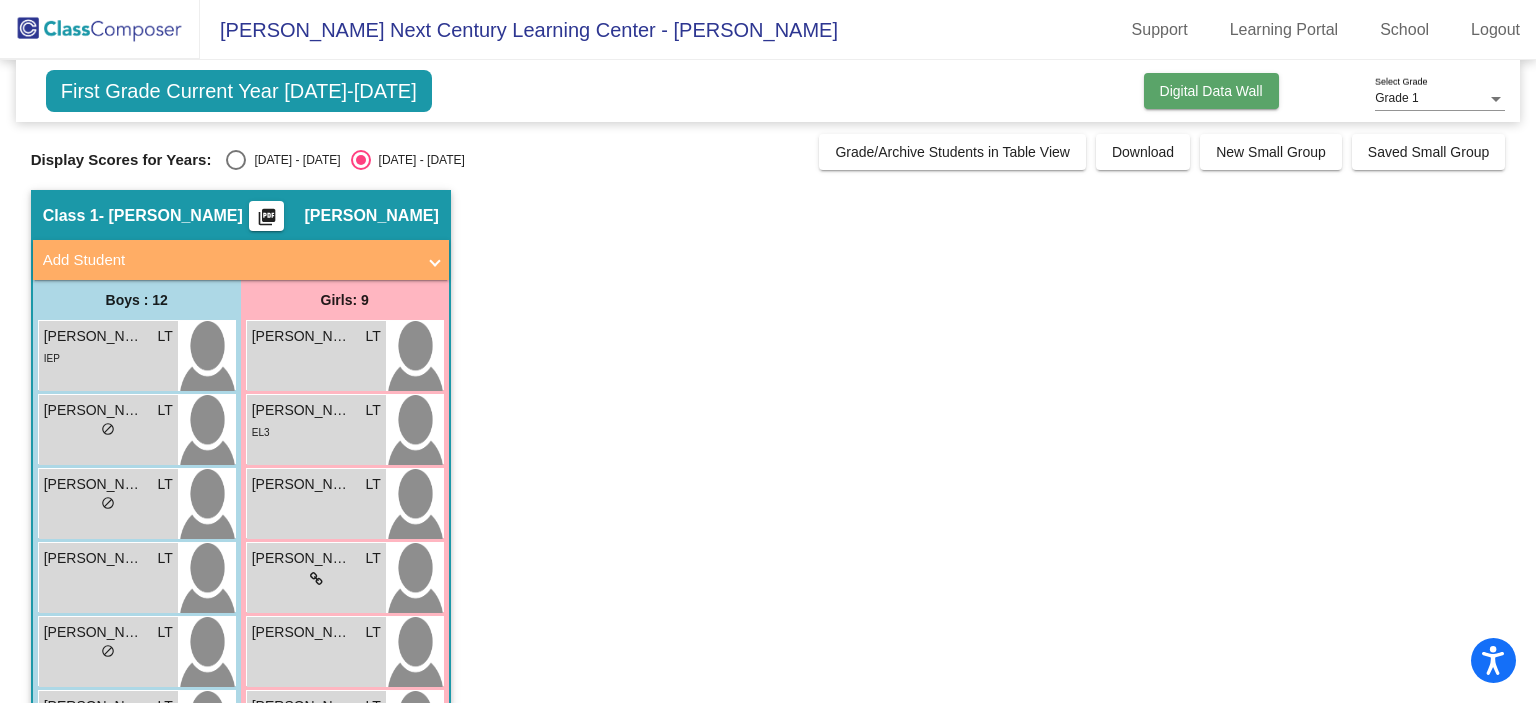 click on "Digital Data Wall" 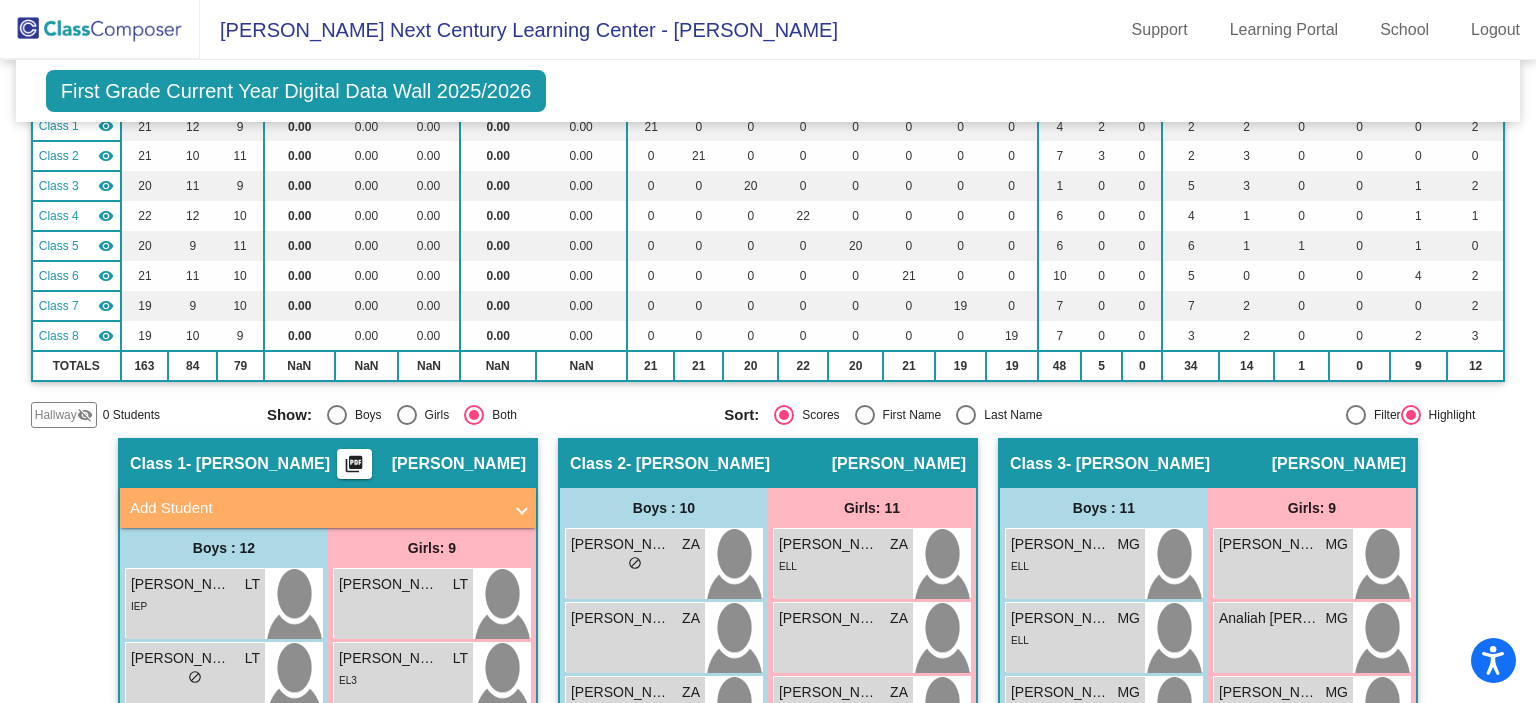 scroll, scrollTop: 0, scrollLeft: 0, axis: both 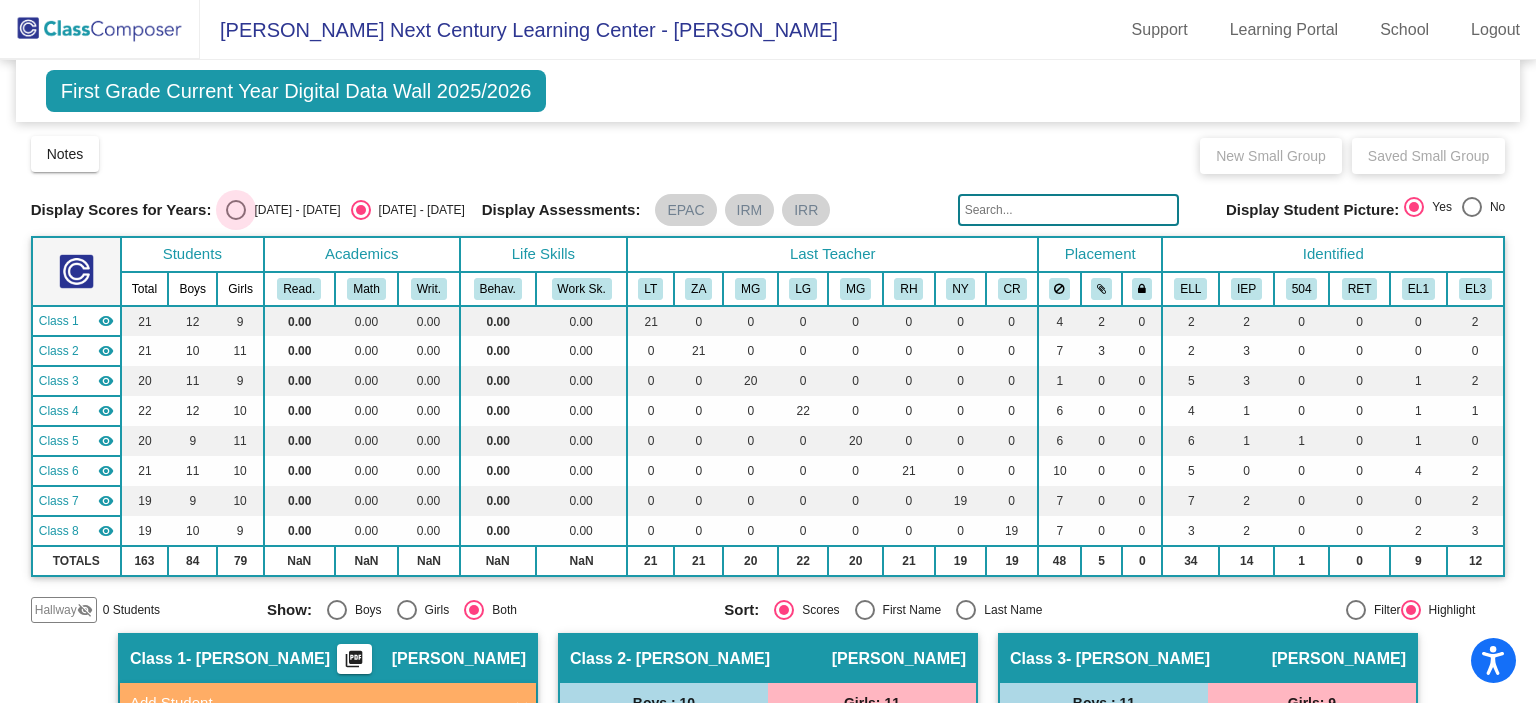 click at bounding box center [236, 210] 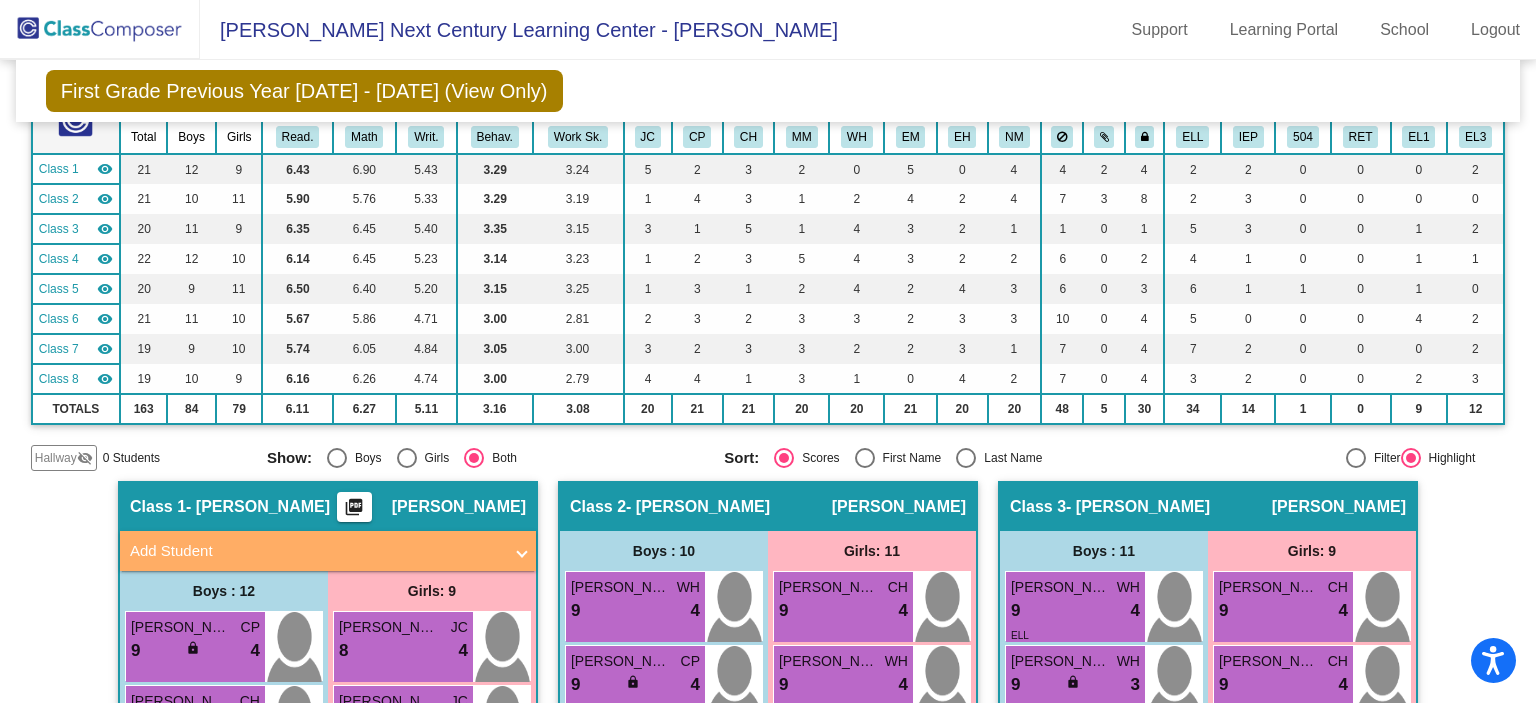 scroll, scrollTop: 0, scrollLeft: 0, axis: both 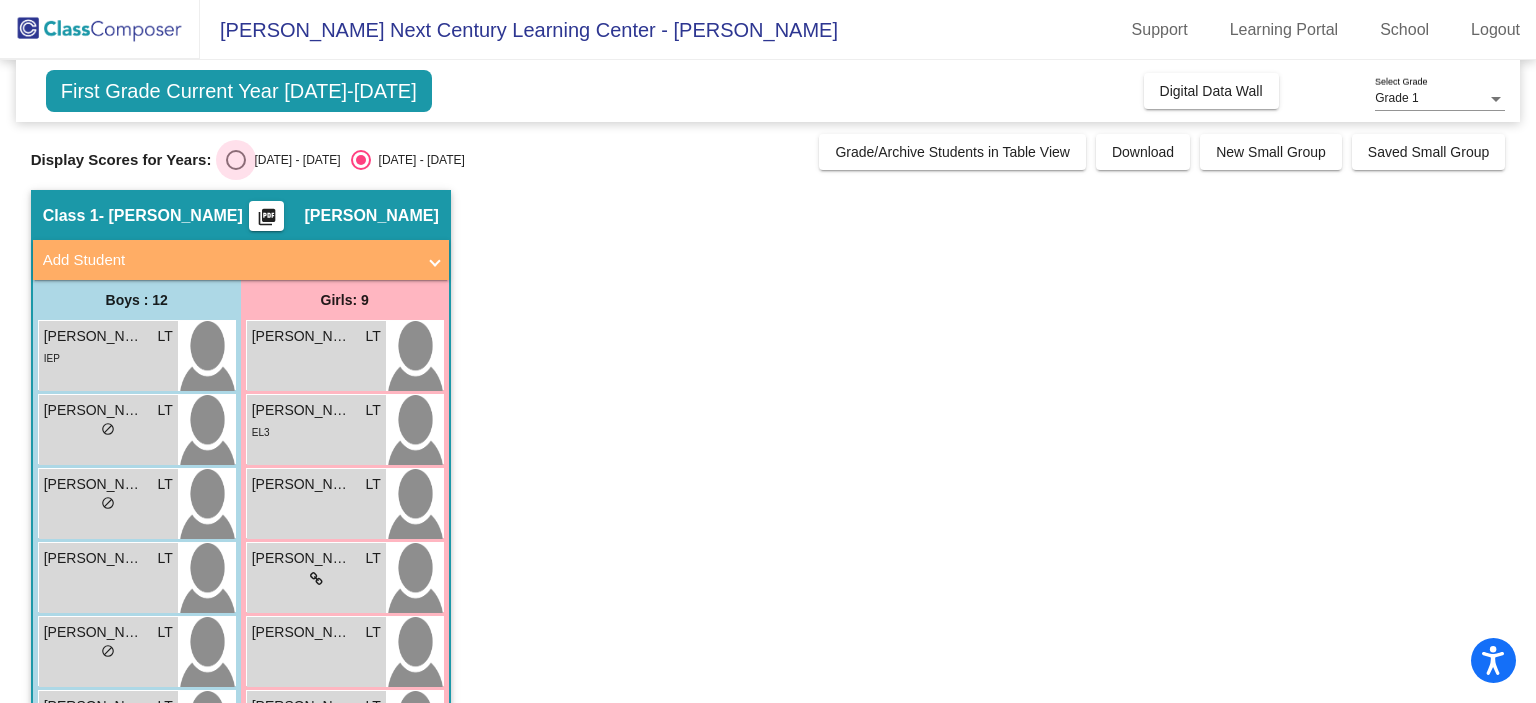 click at bounding box center (236, 160) 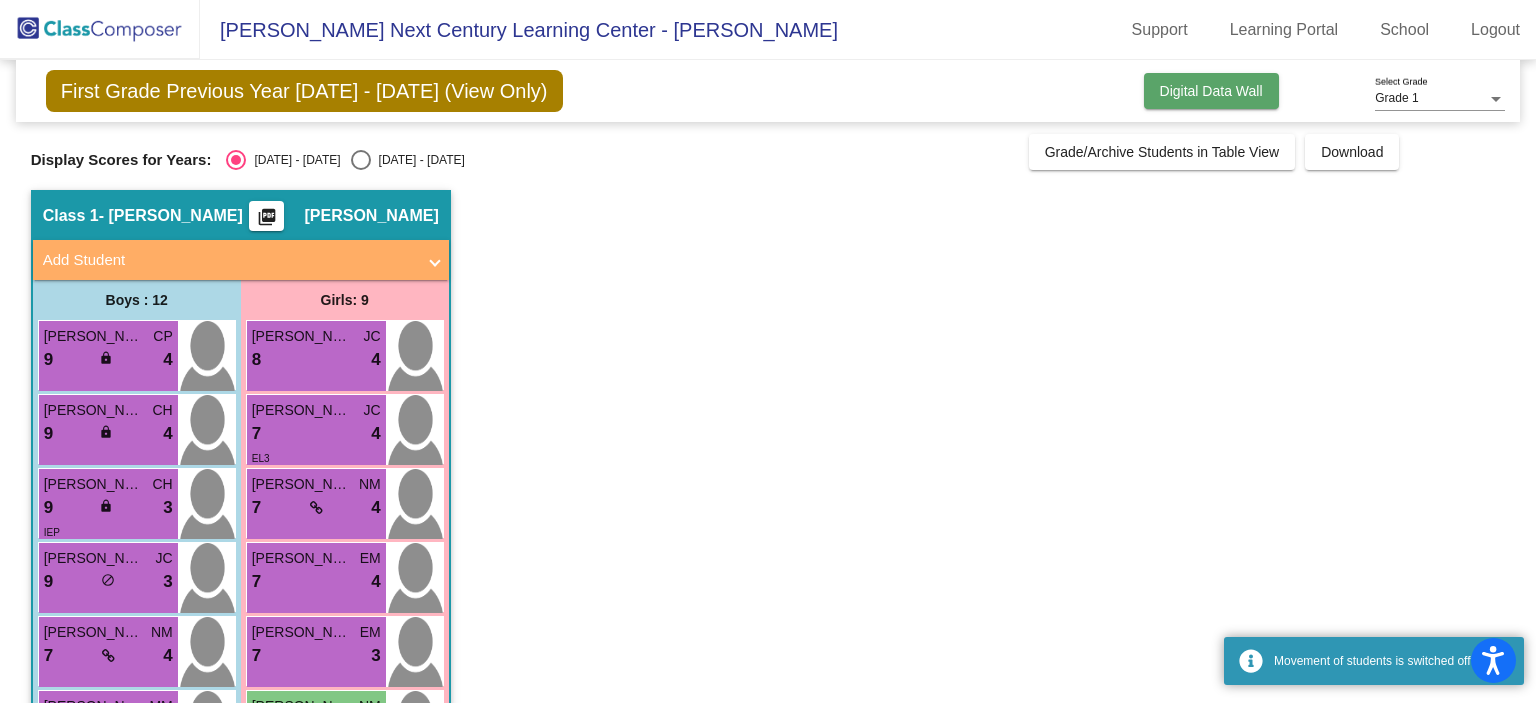 click on "Digital Data Wall" 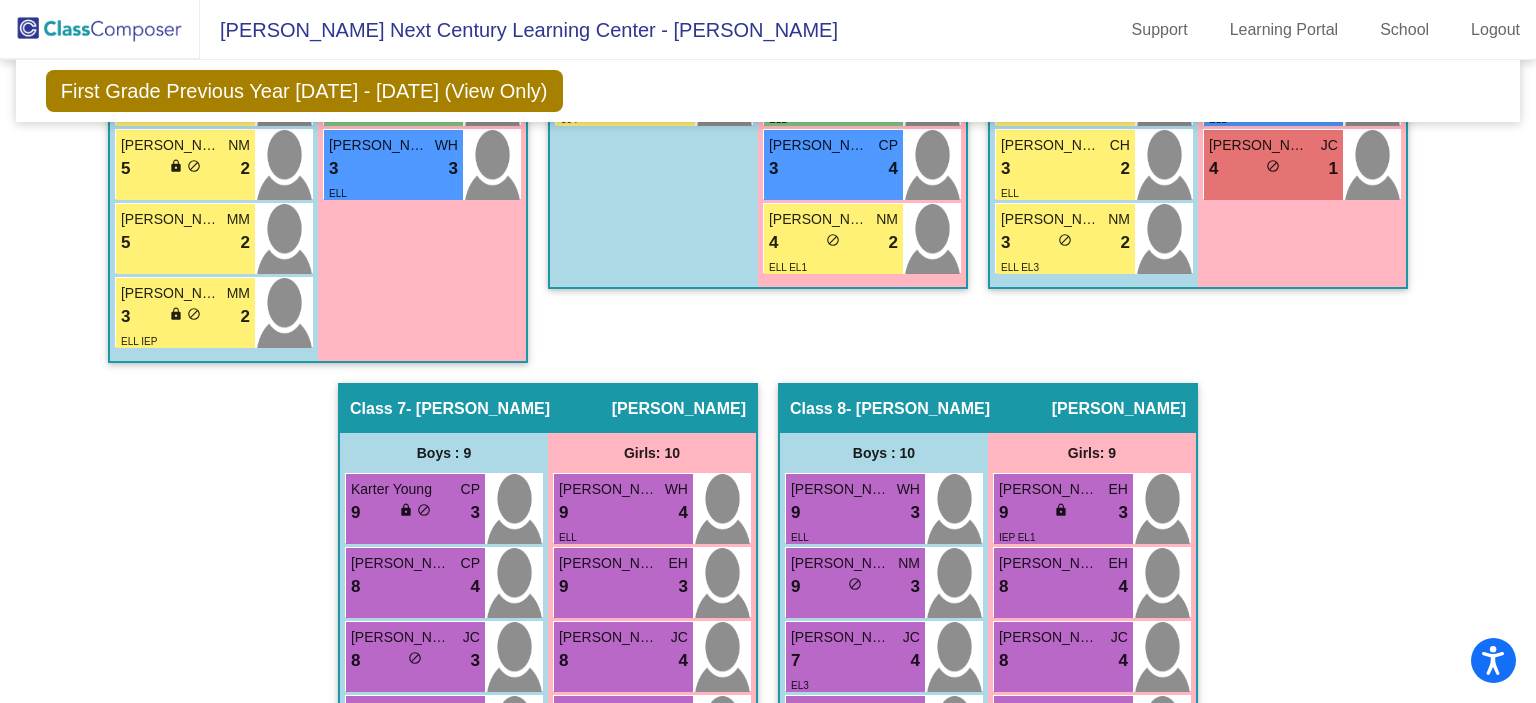 scroll, scrollTop: 2243, scrollLeft: 0, axis: vertical 